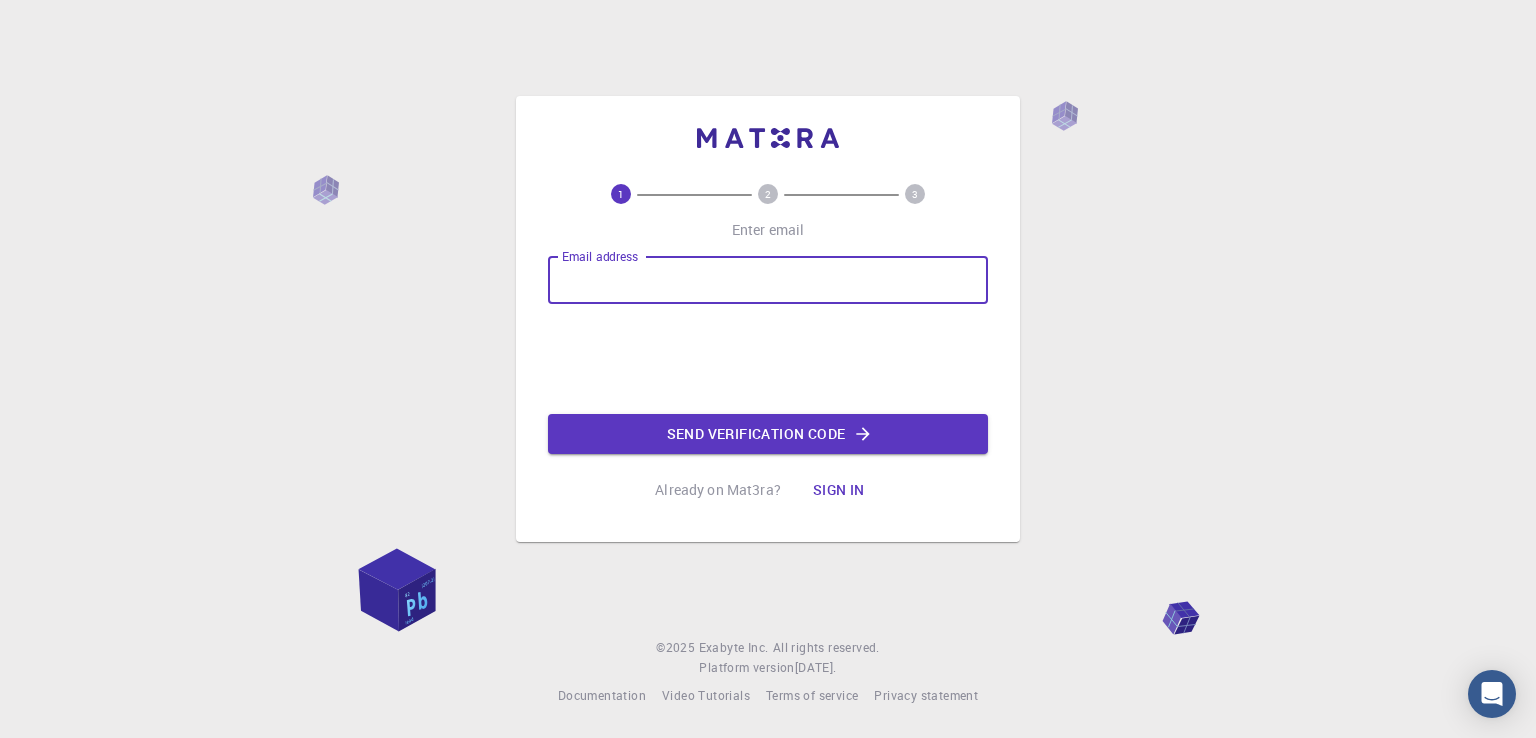 scroll, scrollTop: 0, scrollLeft: 0, axis: both 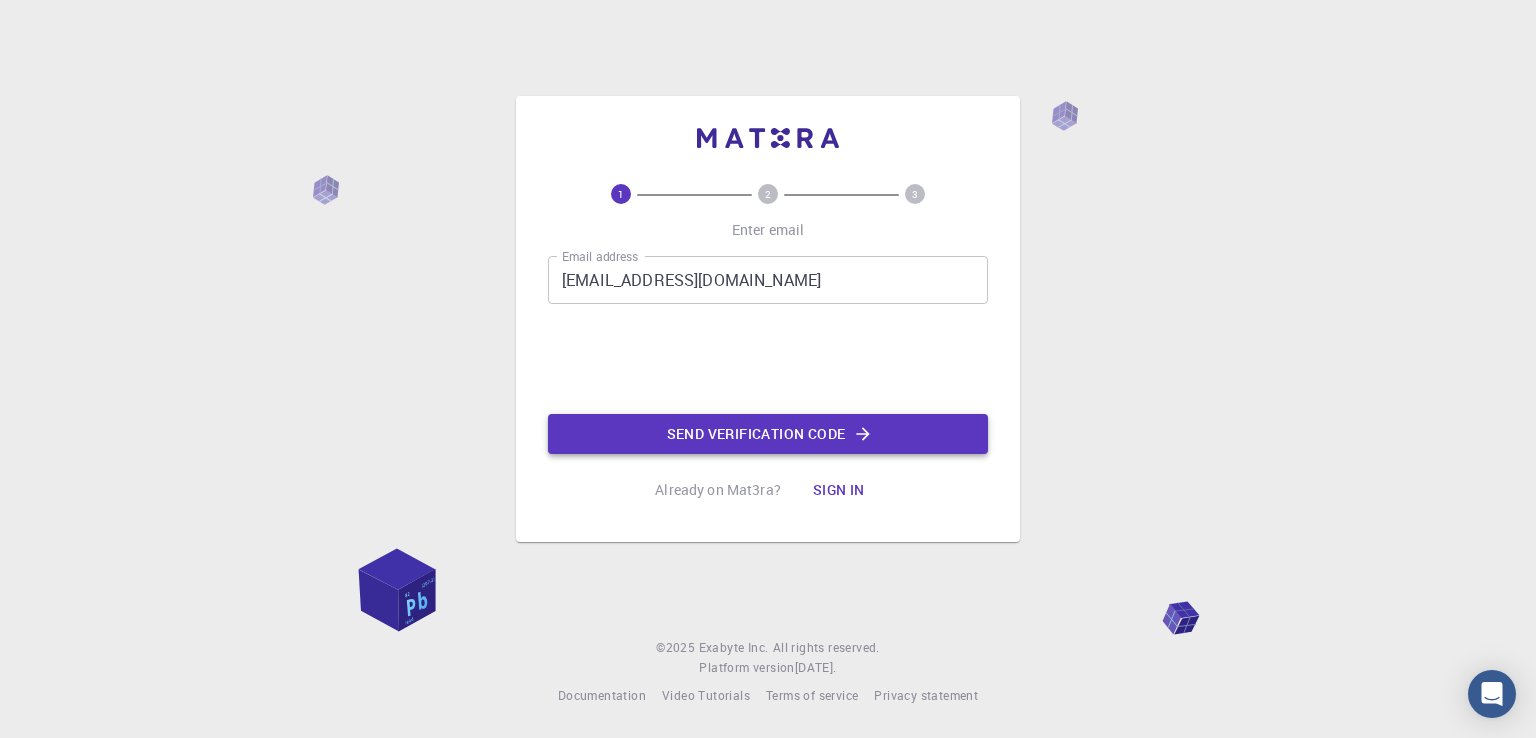 click on "Send verification code" 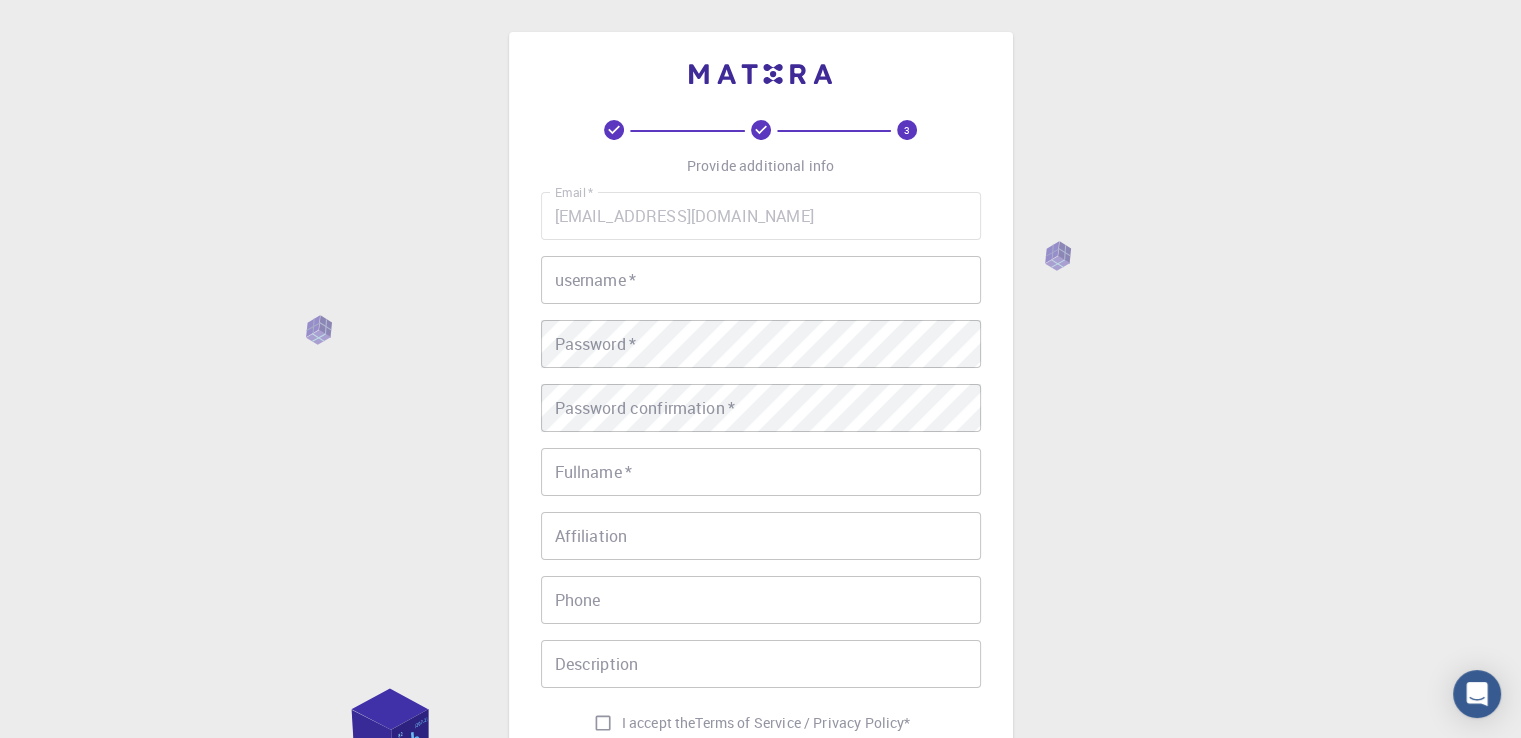 click on "username   *" at bounding box center (761, 280) 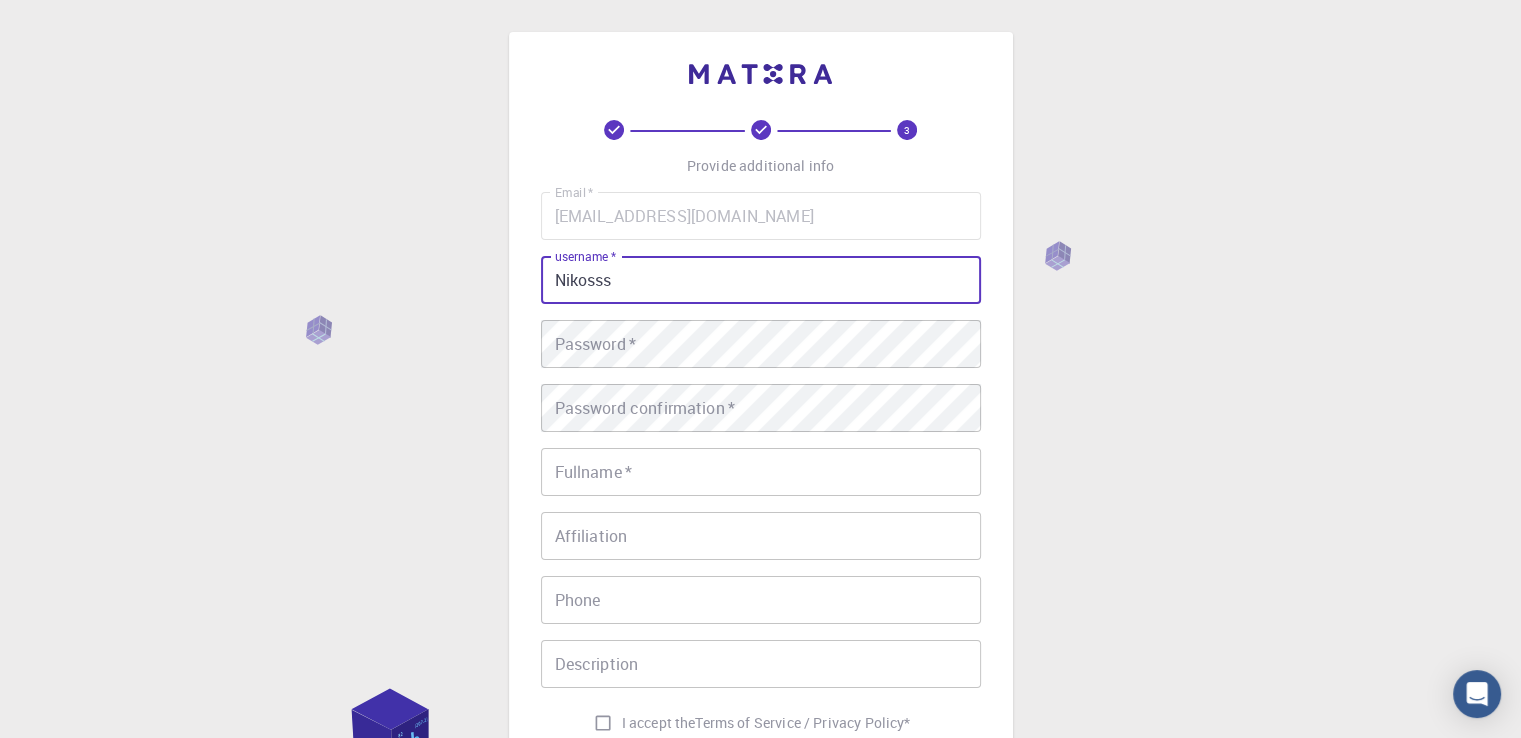 type on "Nikosss" 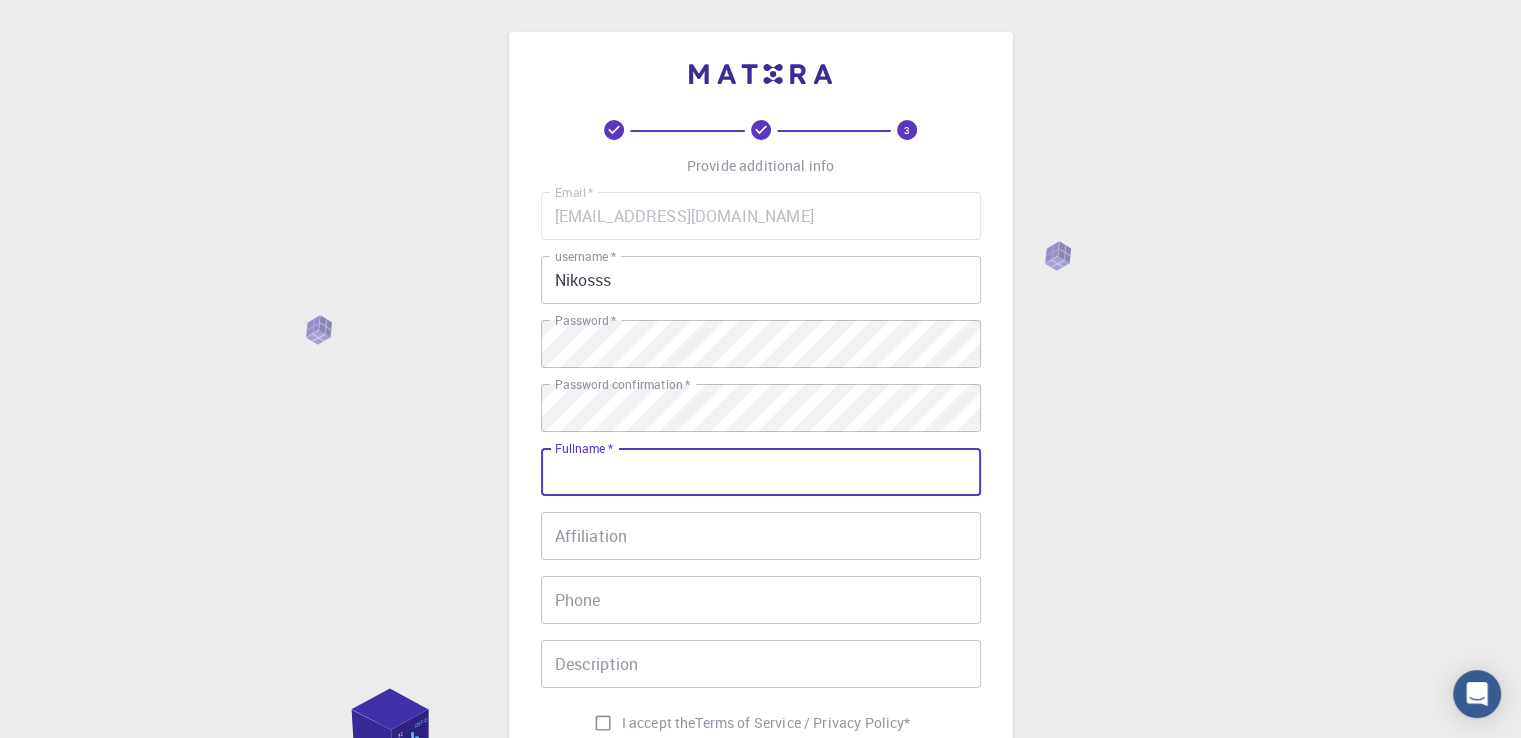 click on "Fullname   *" at bounding box center (761, 472) 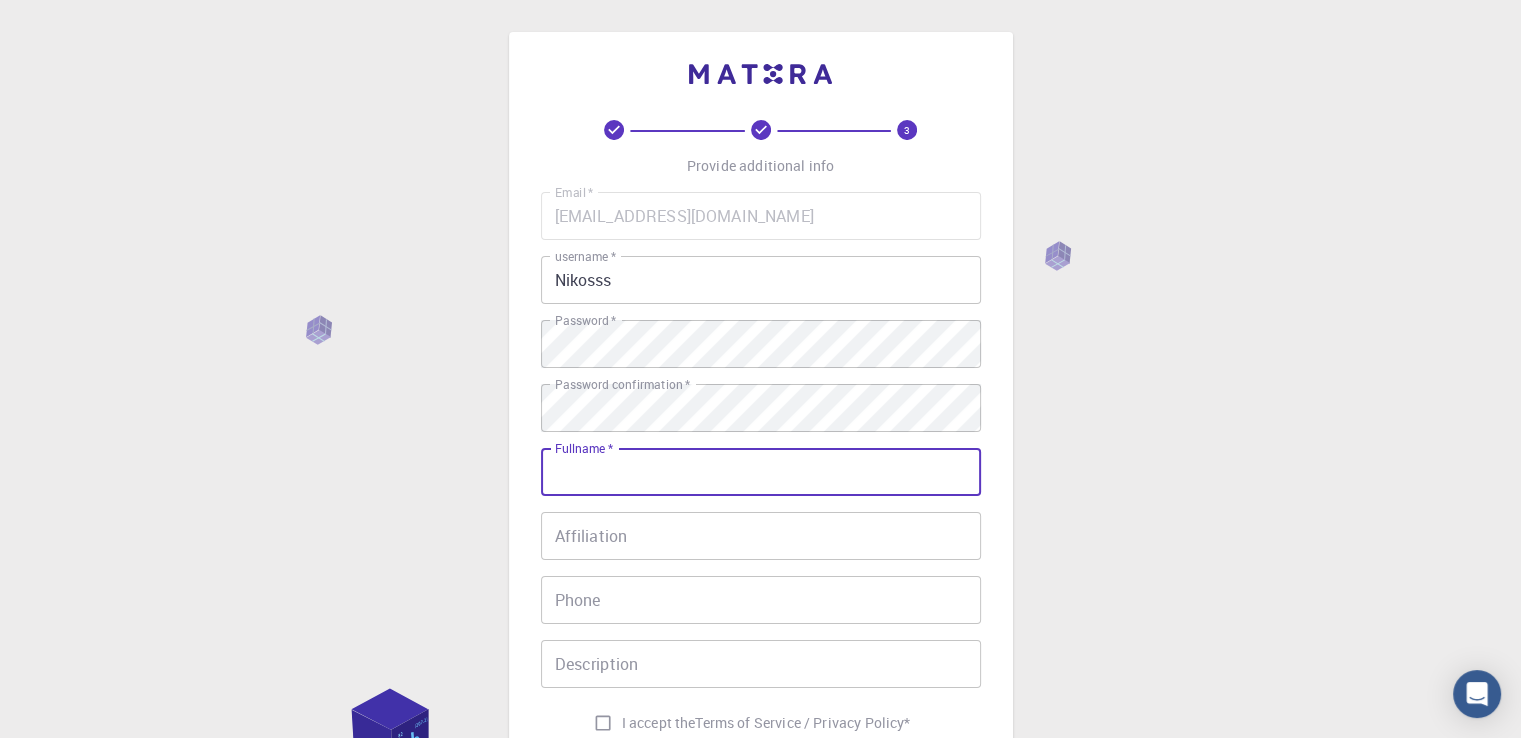 type on "NIKOLAOS SARRIS" 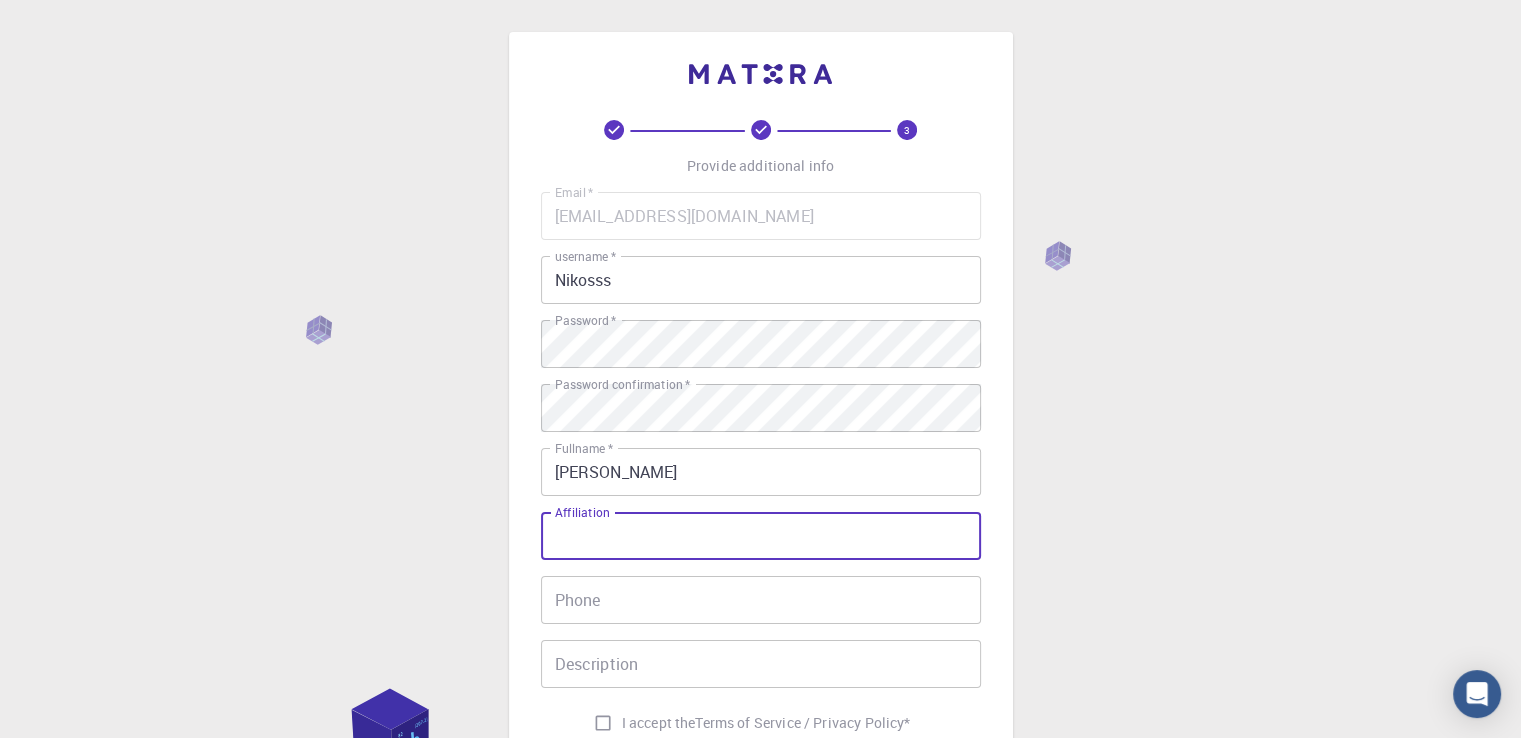 click on "Affiliation" at bounding box center (761, 536) 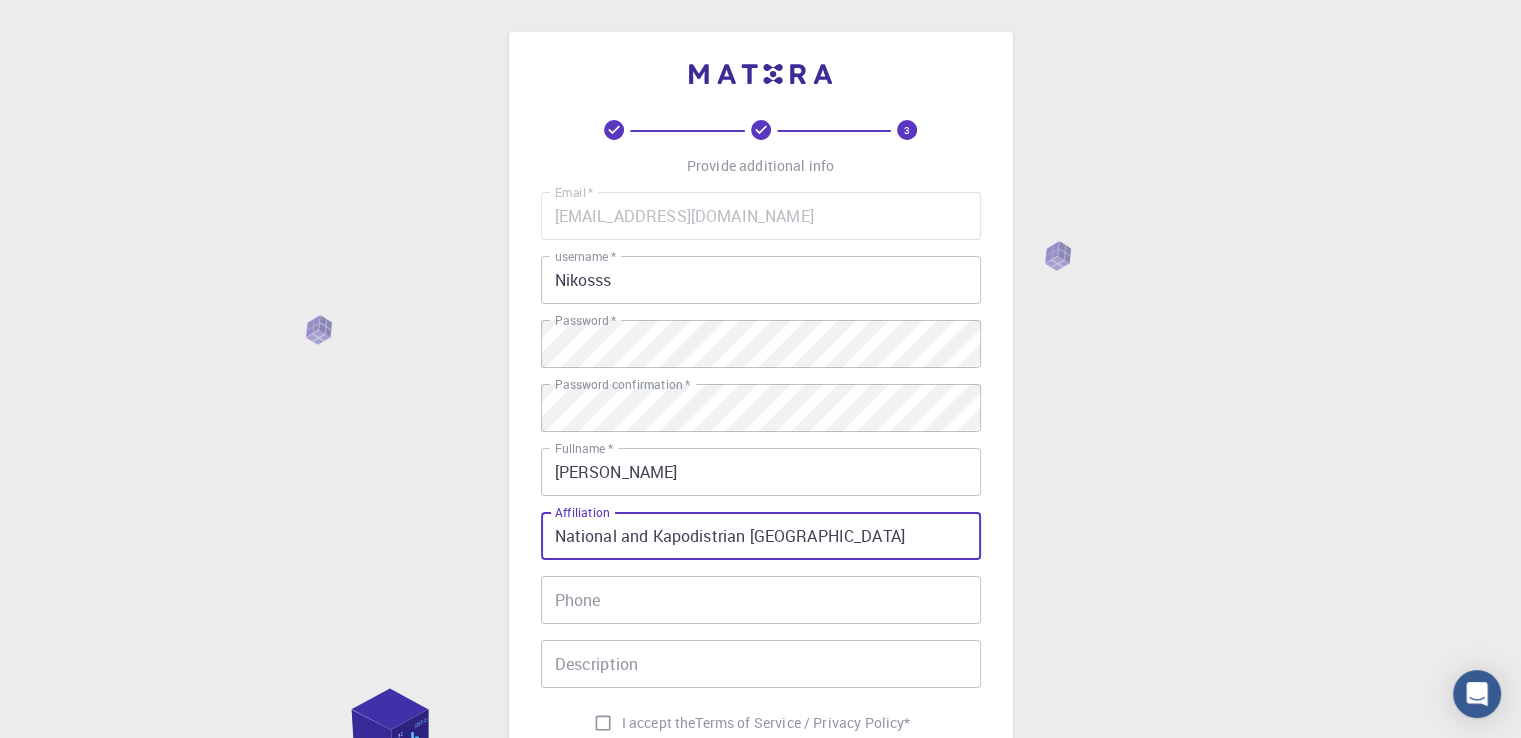 type on "National and Kapodistrian University of Athens" 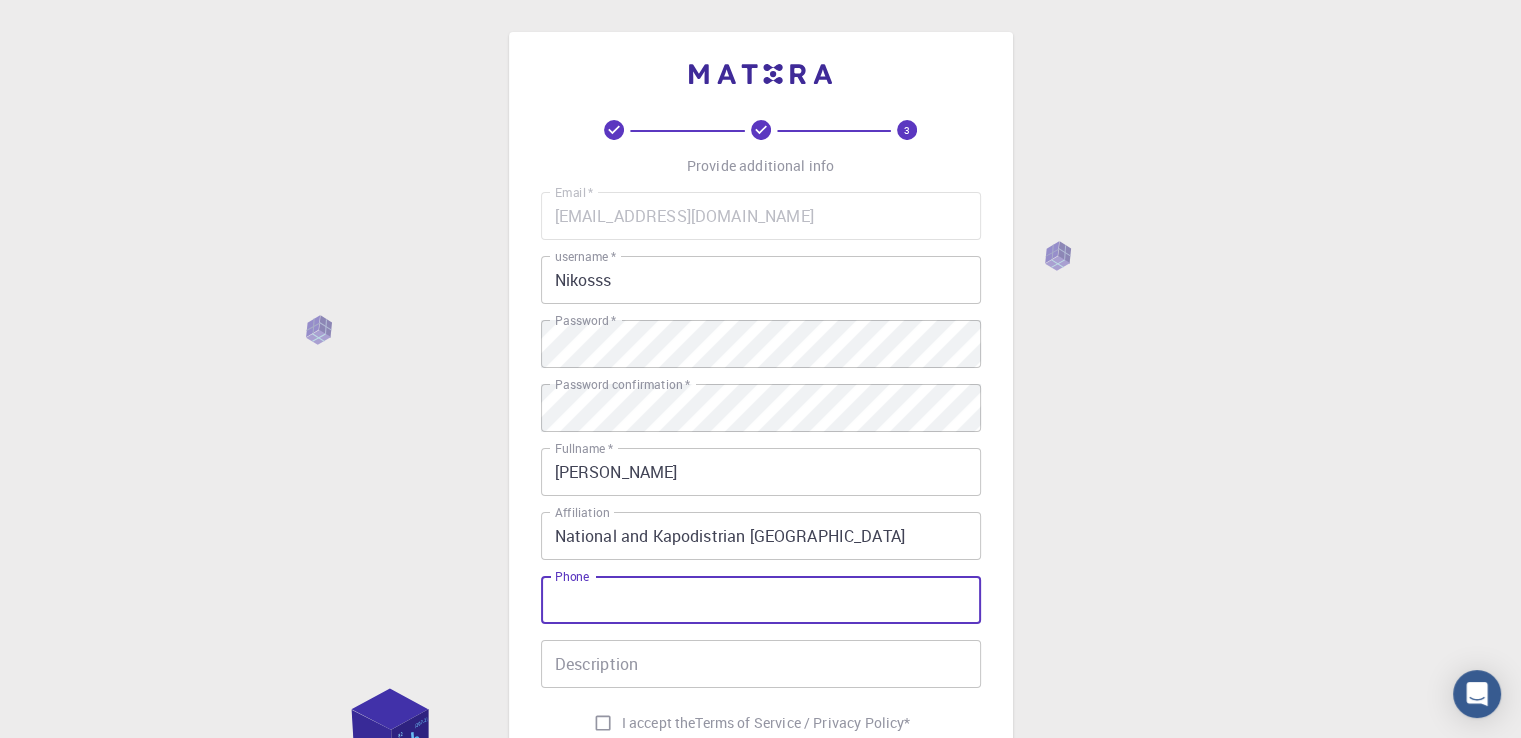 click on "Phone" at bounding box center (761, 600) 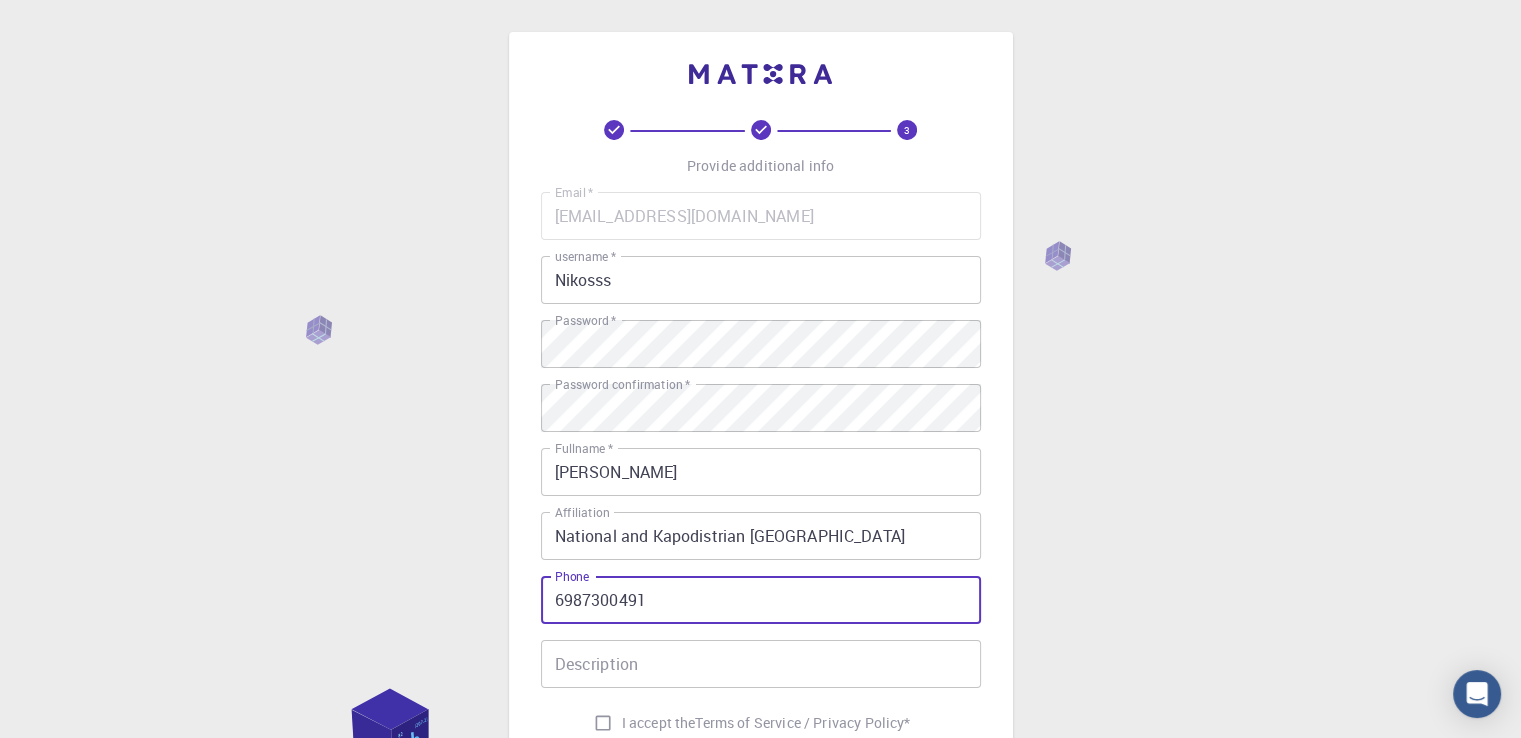 scroll, scrollTop: 183, scrollLeft: 0, axis: vertical 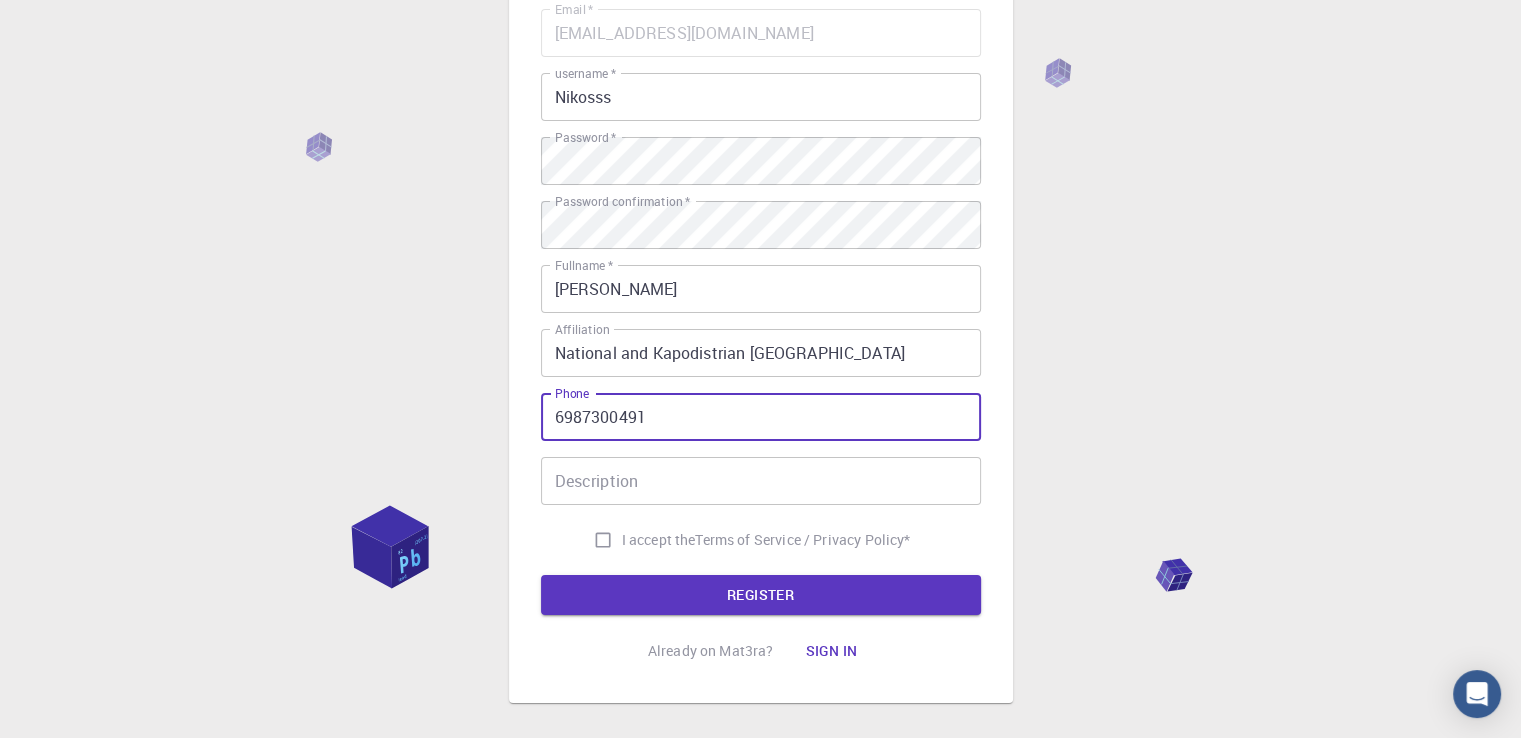 click on "Description" at bounding box center (761, 481) 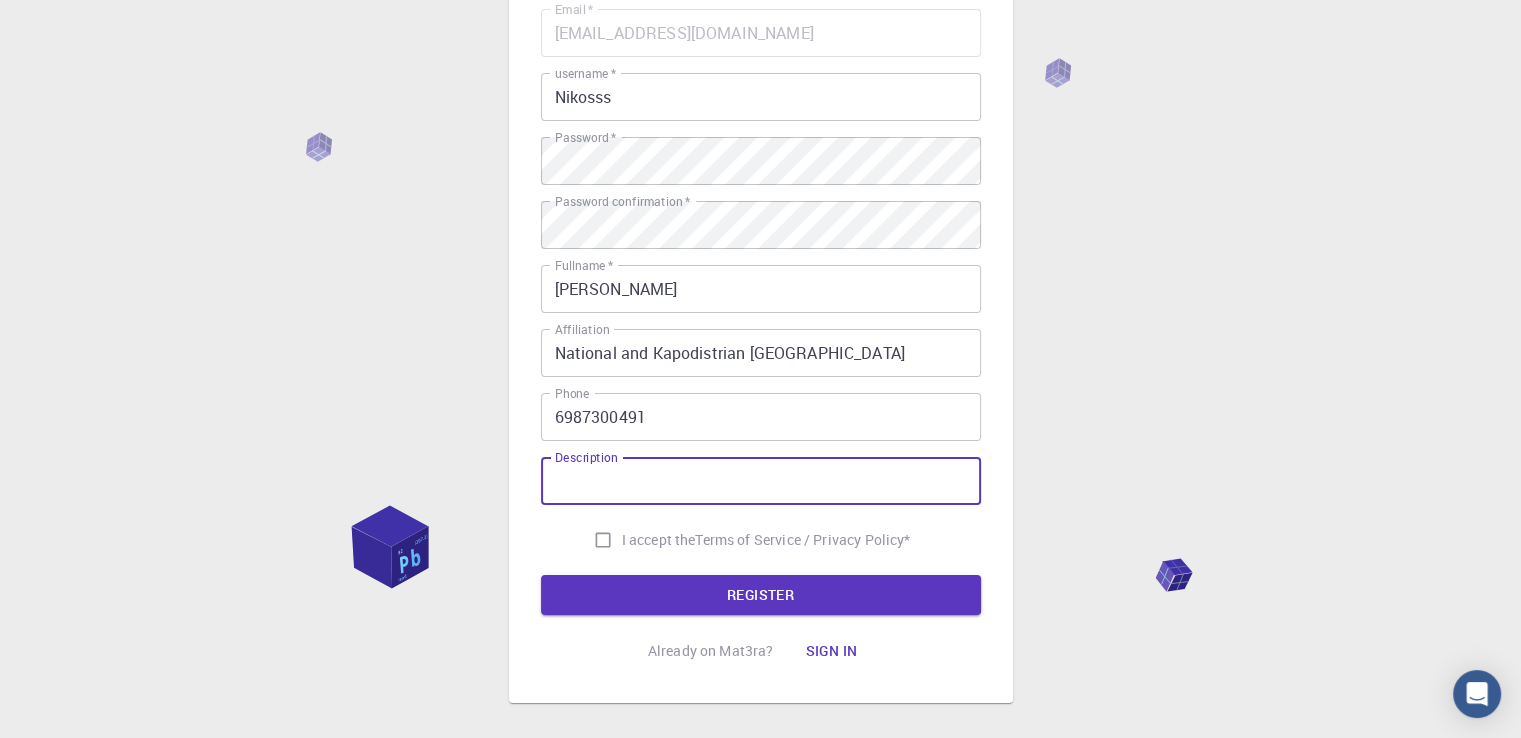 click on "Description" at bounding box center [761, 481] 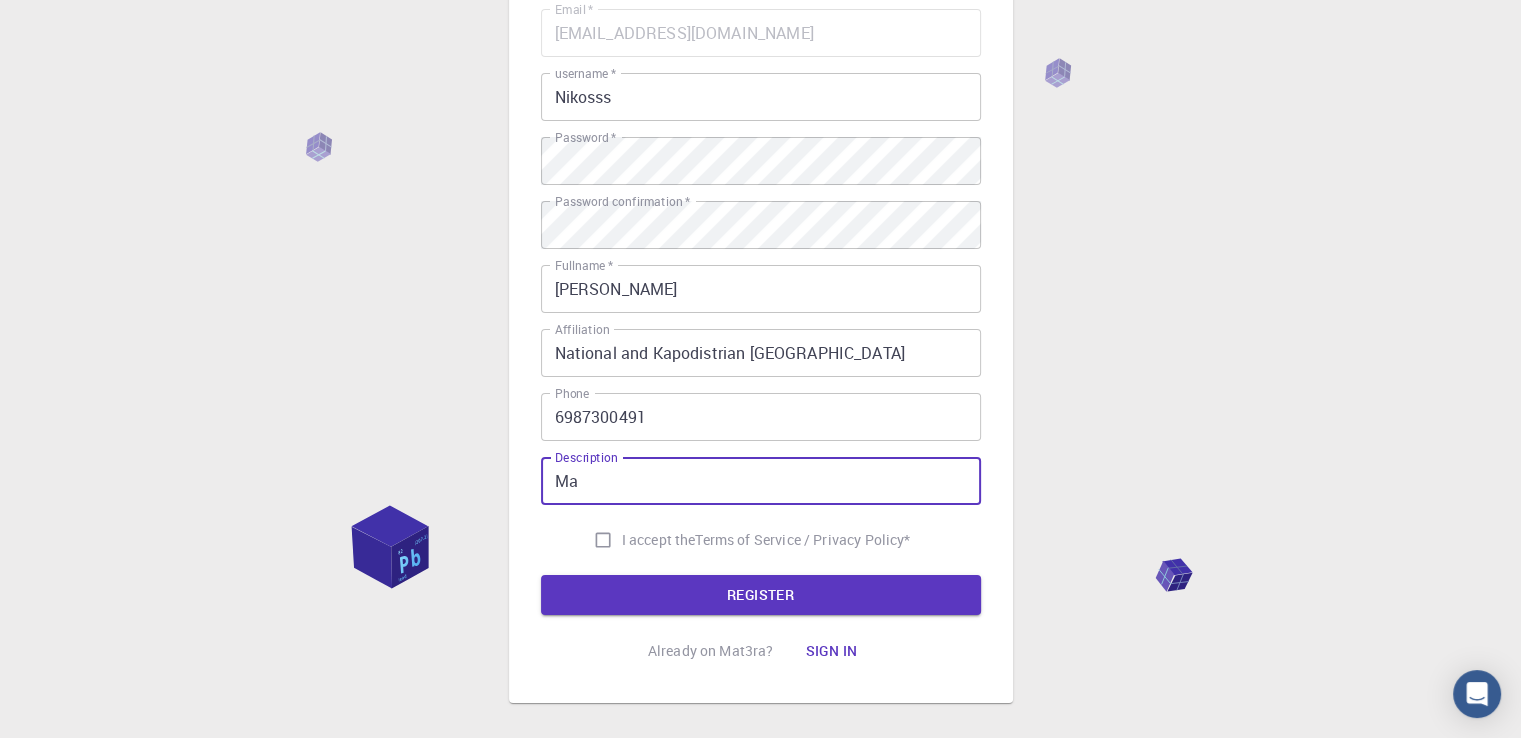 type on "M" 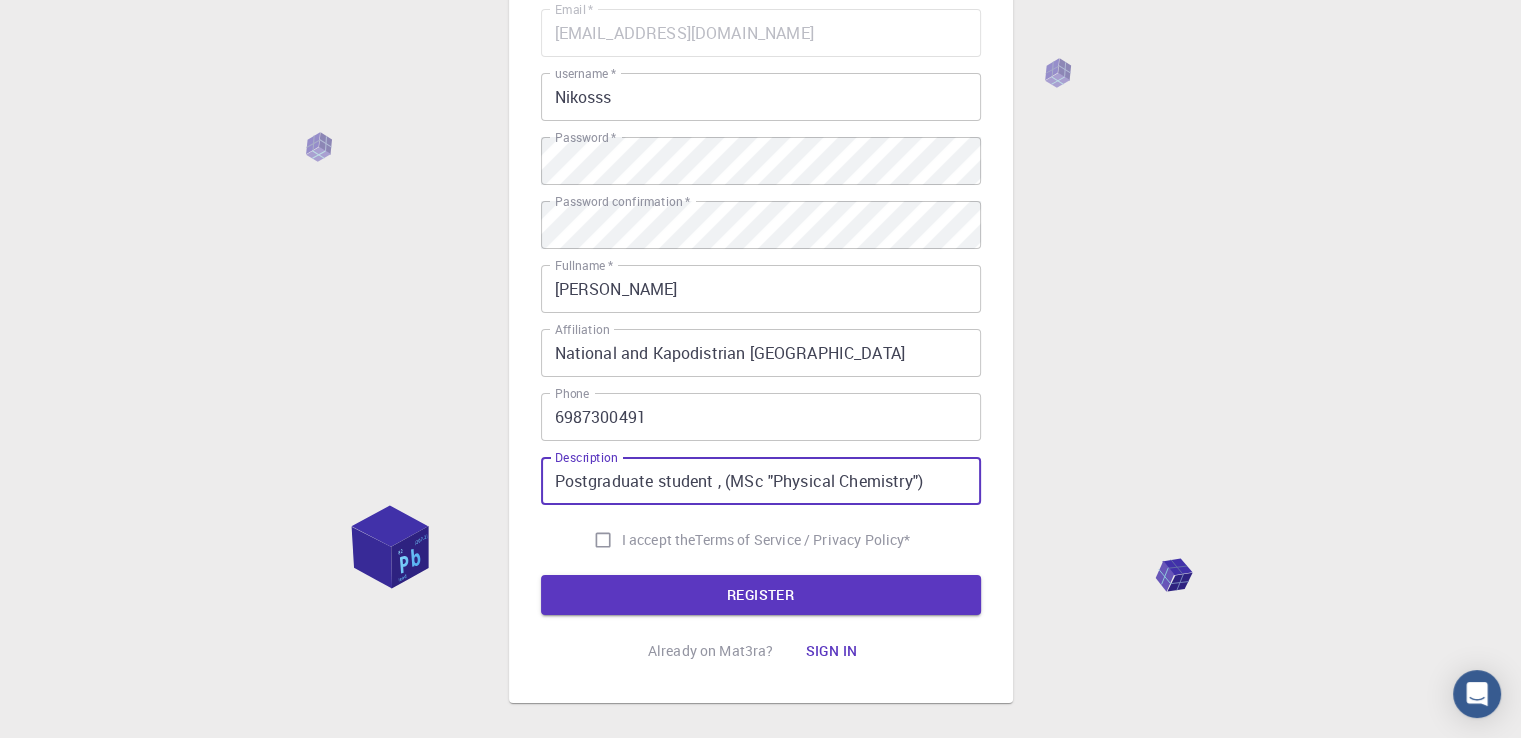 type on "Postgraduate student , (MSc "Physical Chemistry")" 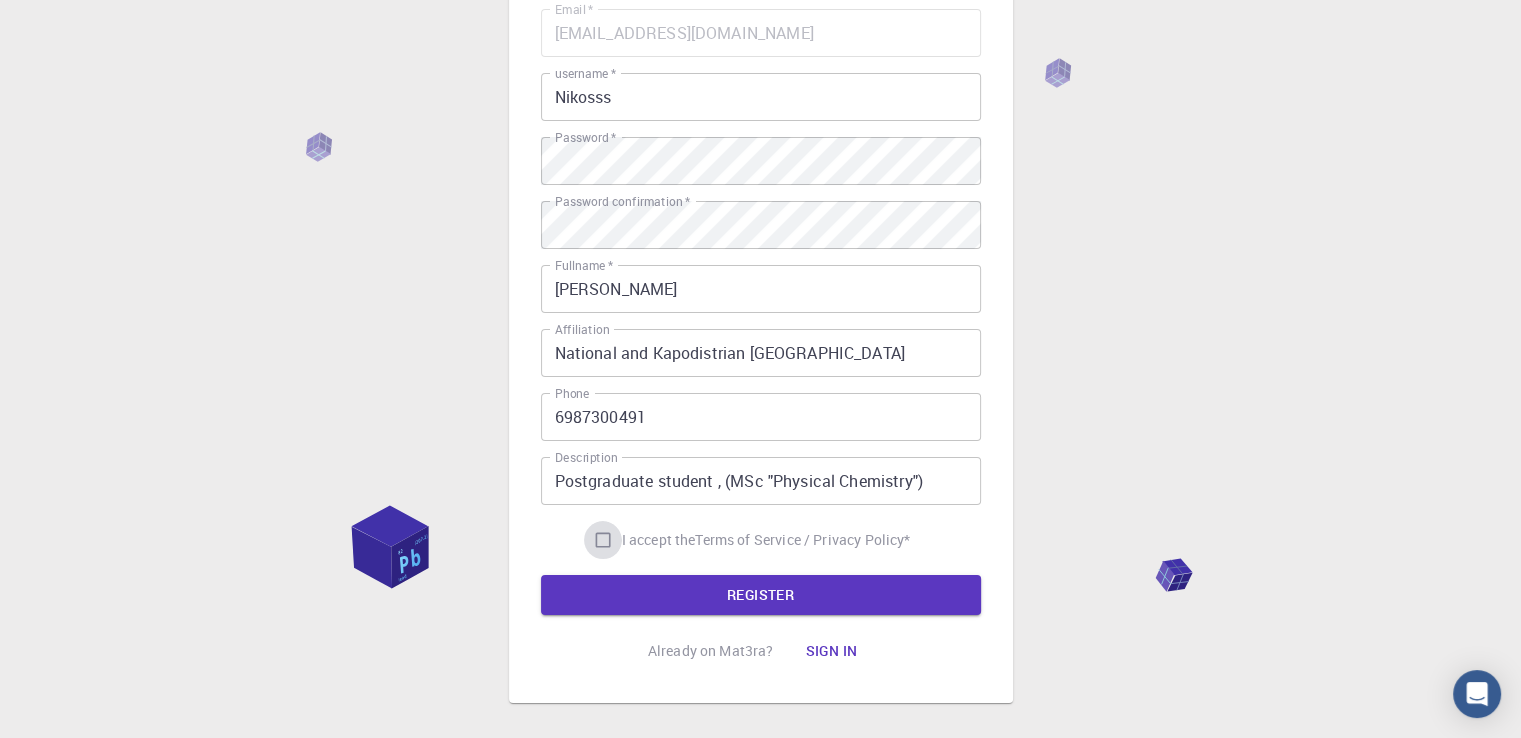 click on "I accept the  Terms of Service / Privacy Policy  *" at bounding box center [603, 540] 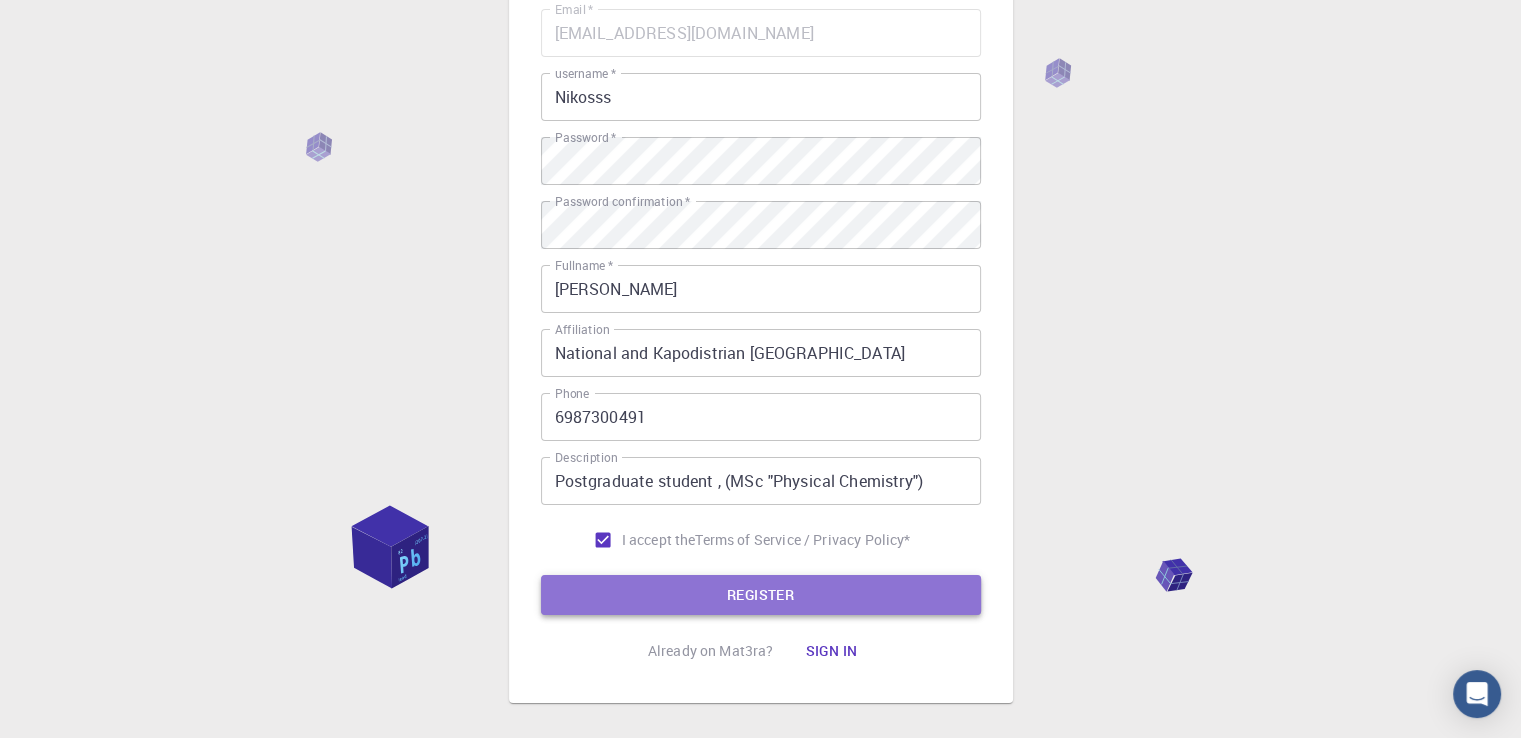 click on "REGISTER" at bounding box center [761, 595] 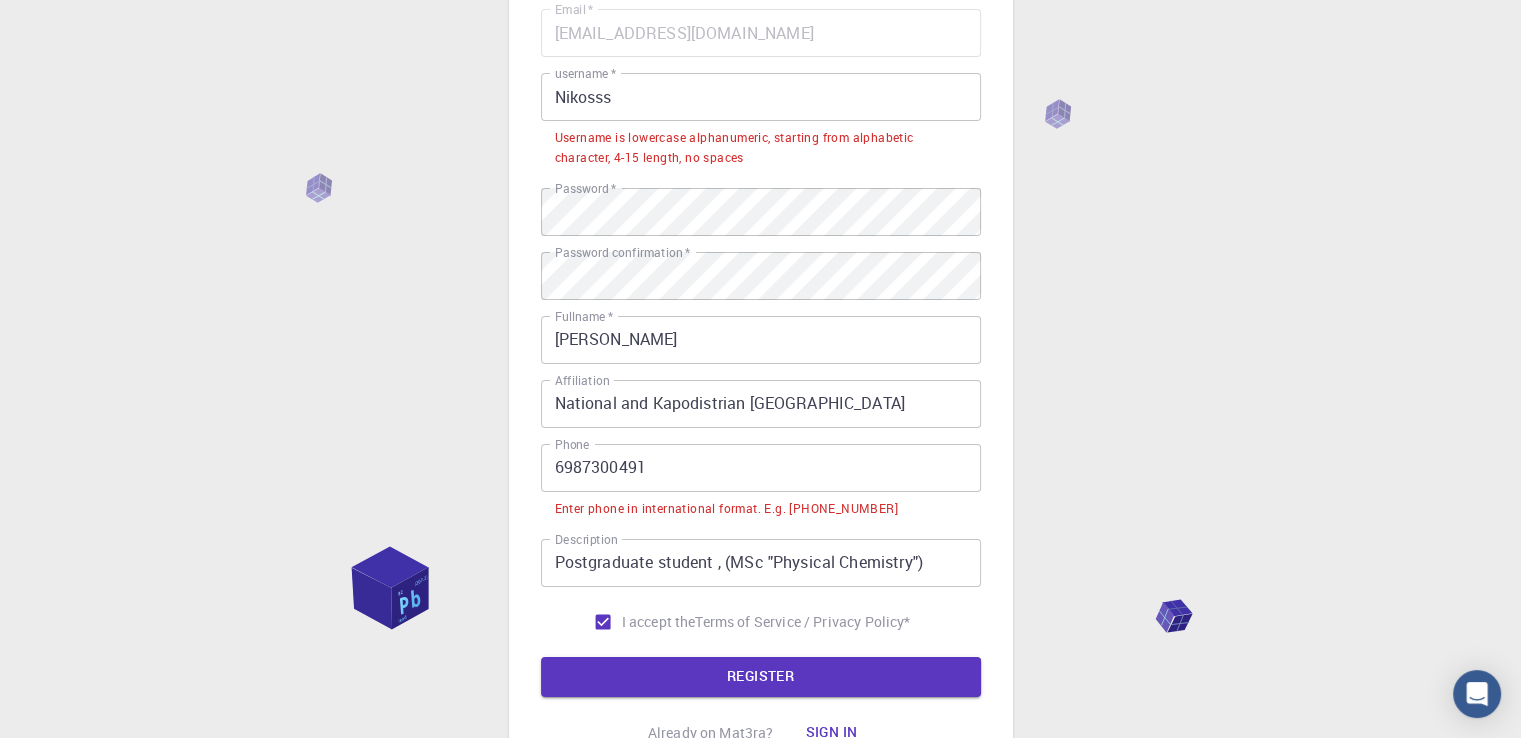 click on "Enter phone in international format. E.g. +12345678901" at bounding box center (761, 507) 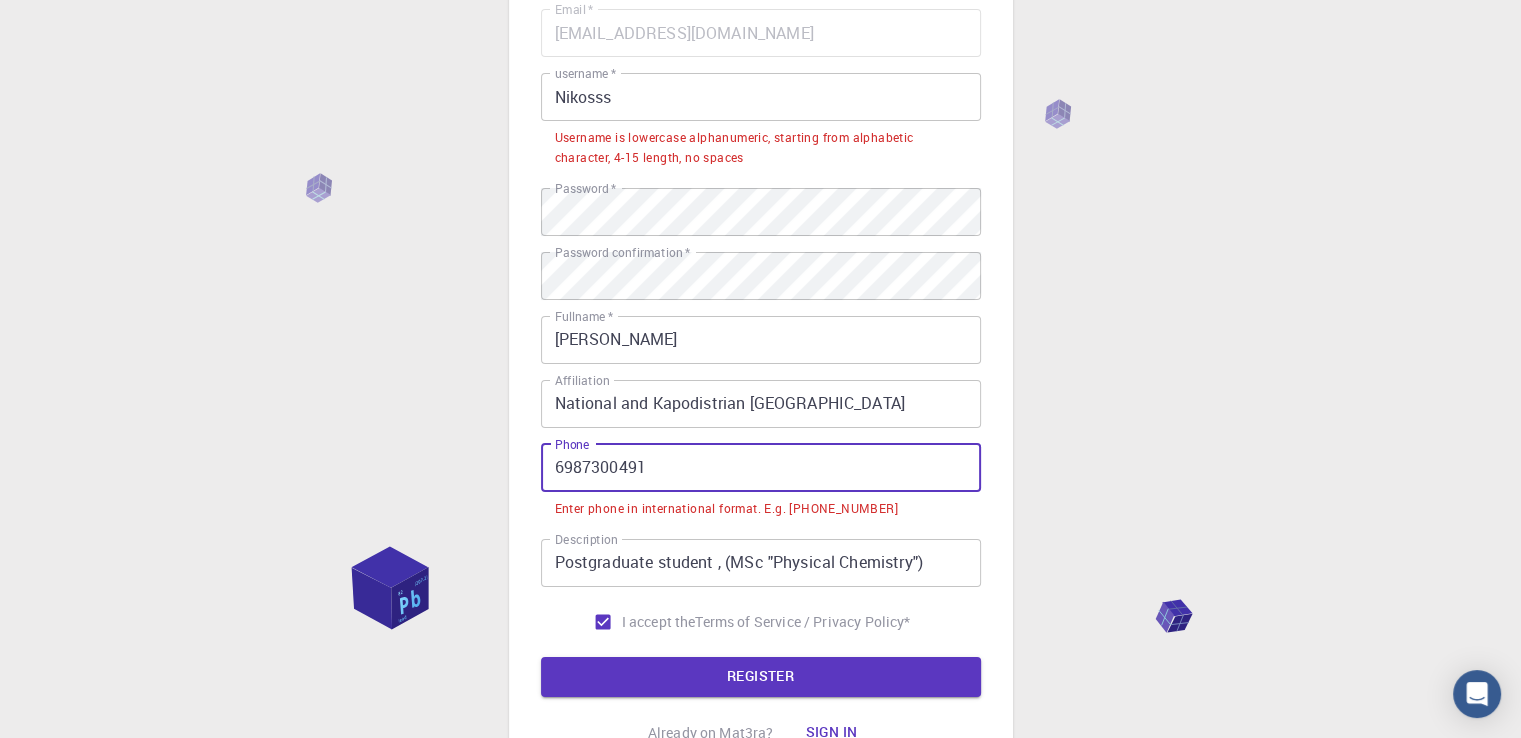 click on "6987300491" at bounding box center (761, 468) 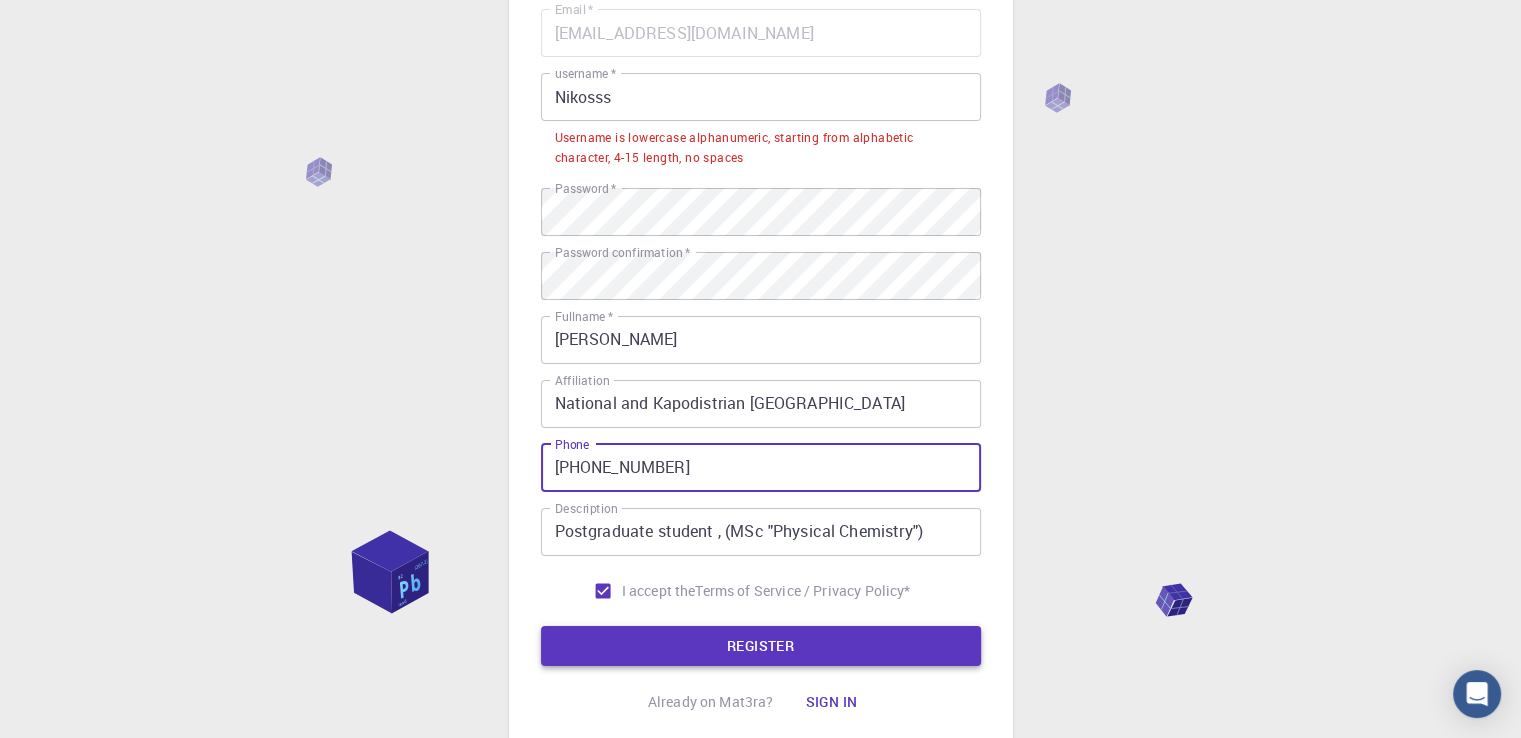 type on "+306987300491" 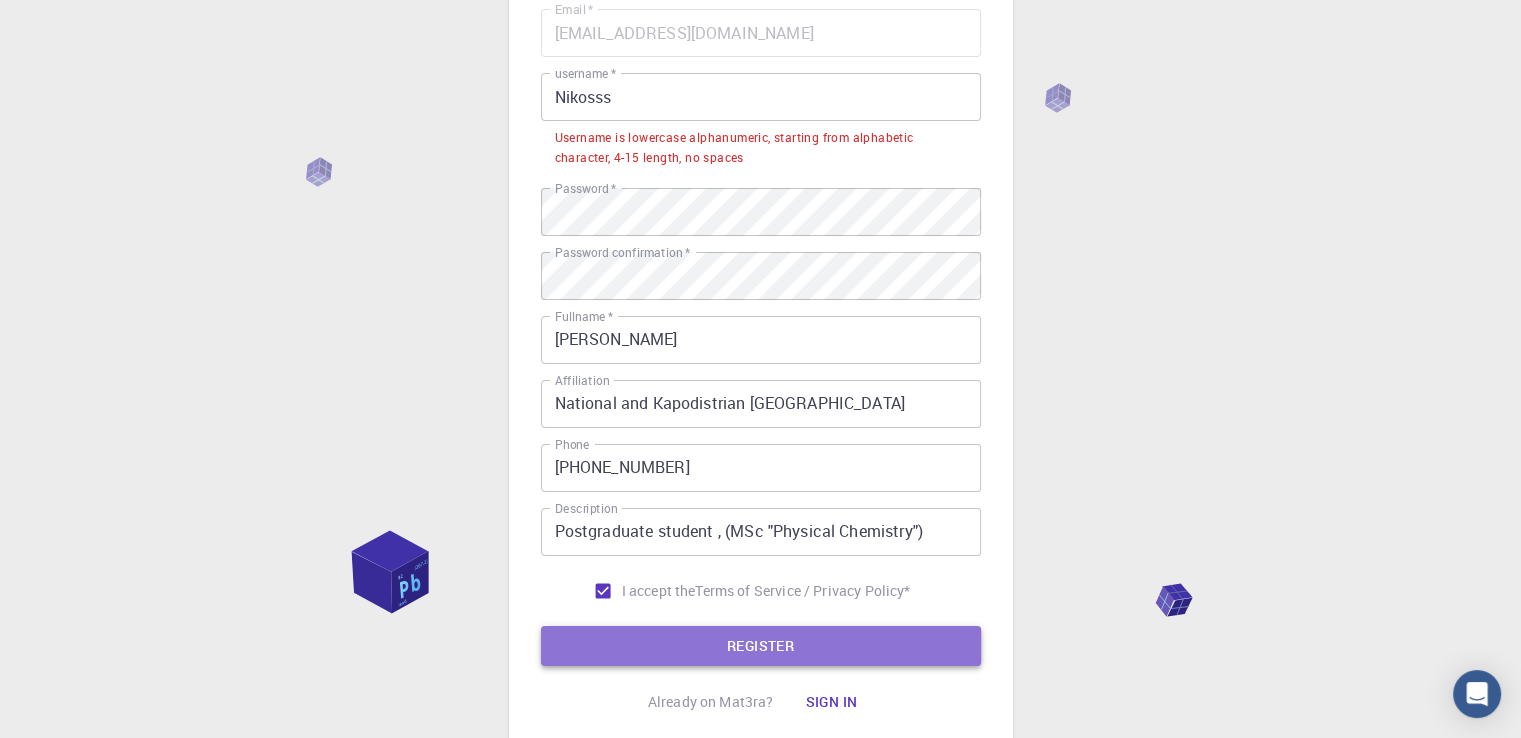 click on "REGISTER" at bounding box center [761, 646] 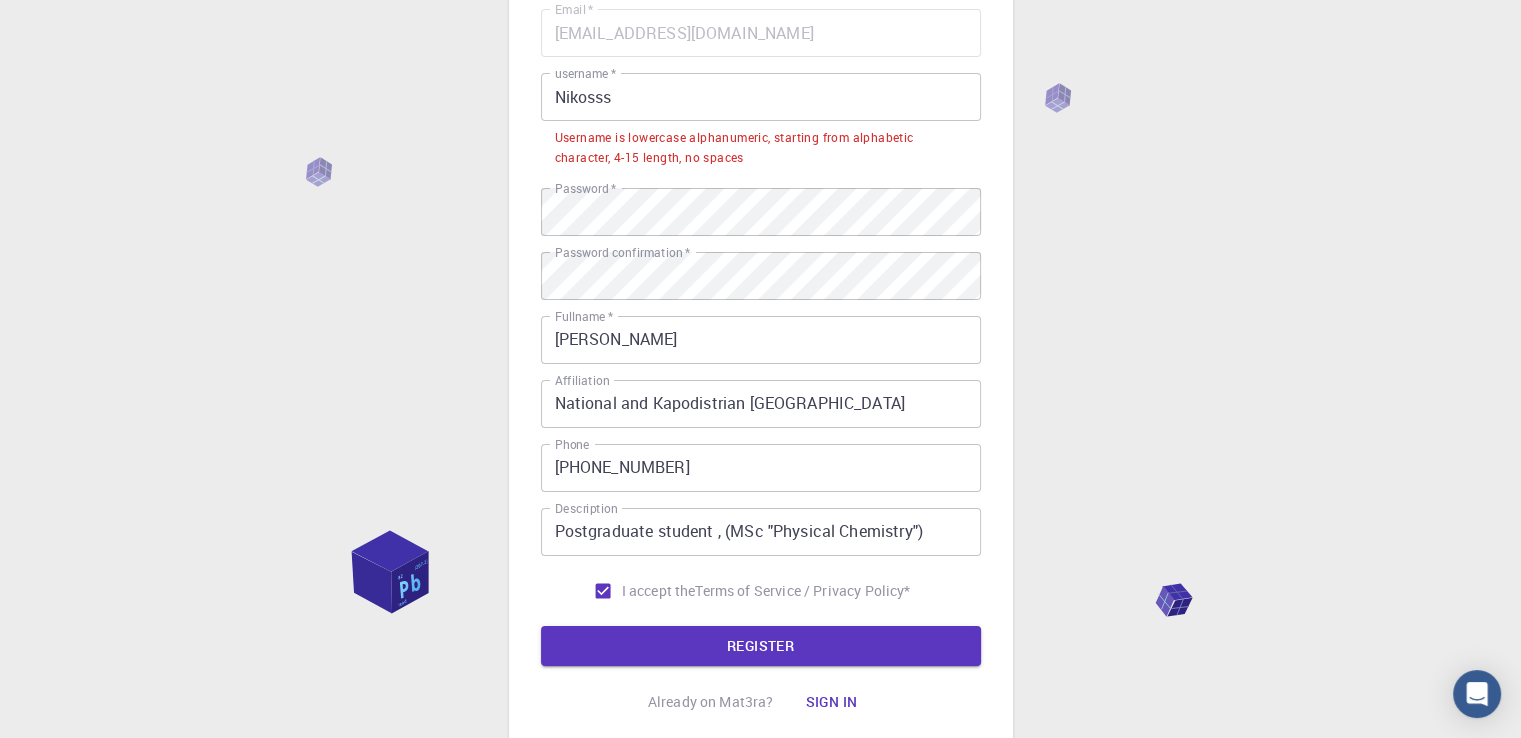 scroll, scrollTop: 331, scrollLeft: 0, axis: vertical 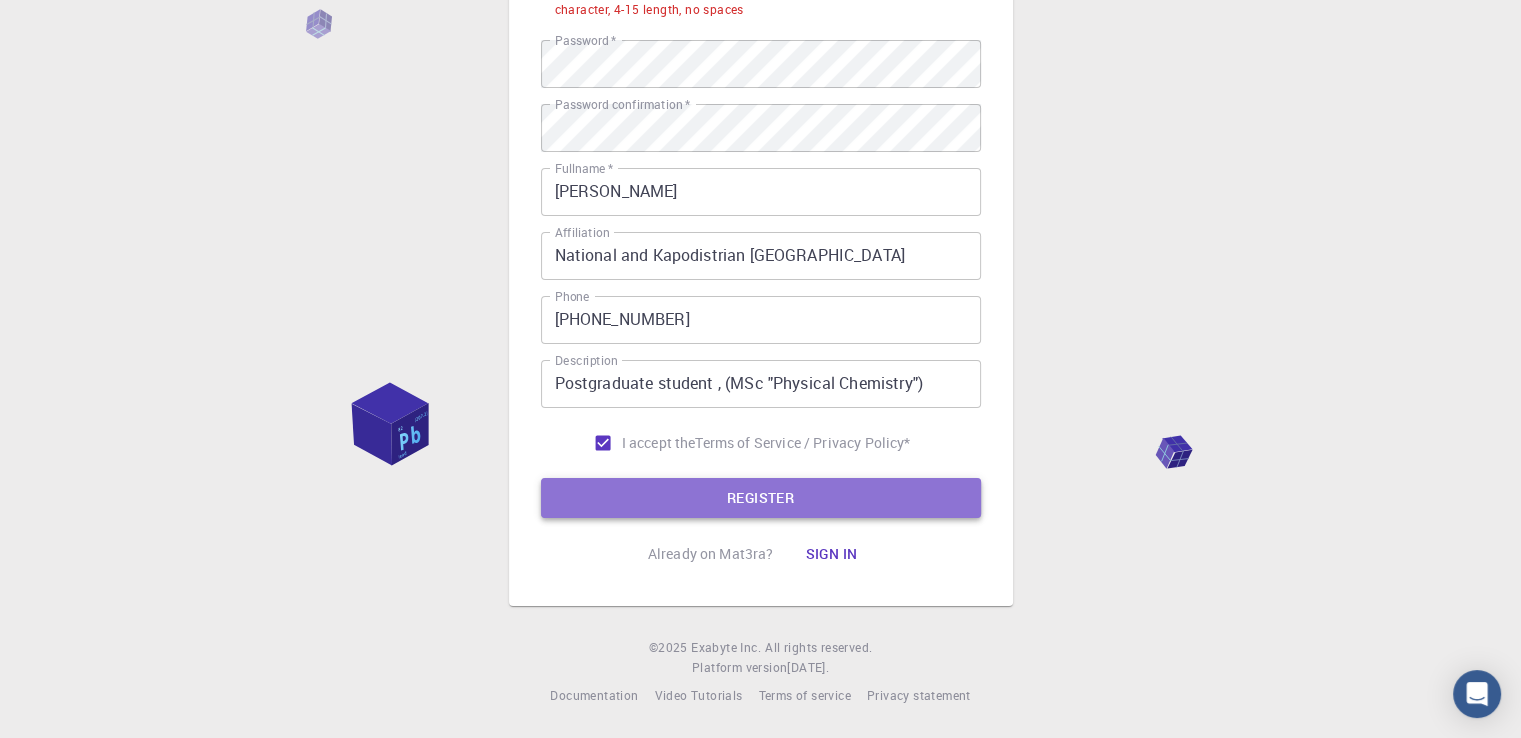 click on "REGISTER" at bounding box center [761, 498] 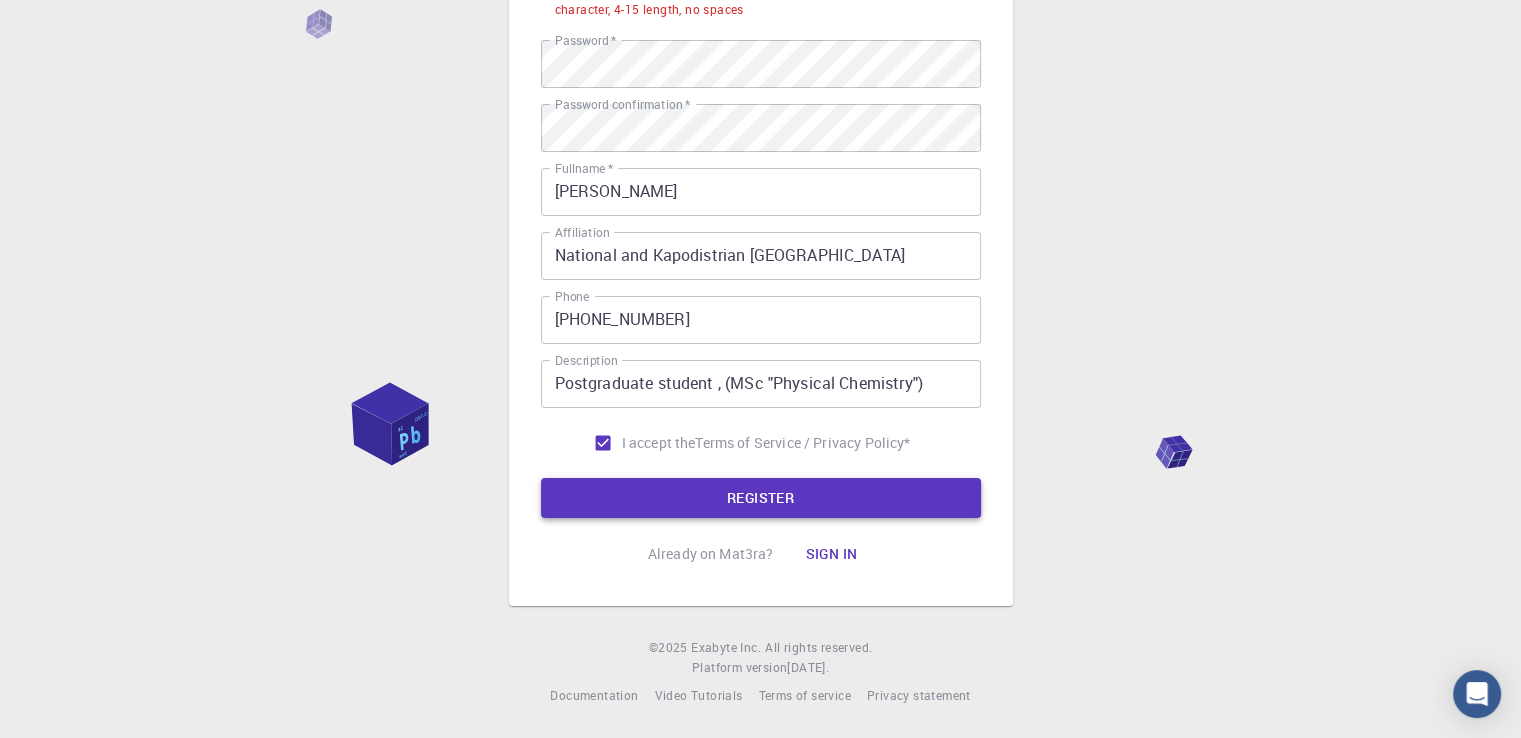 type 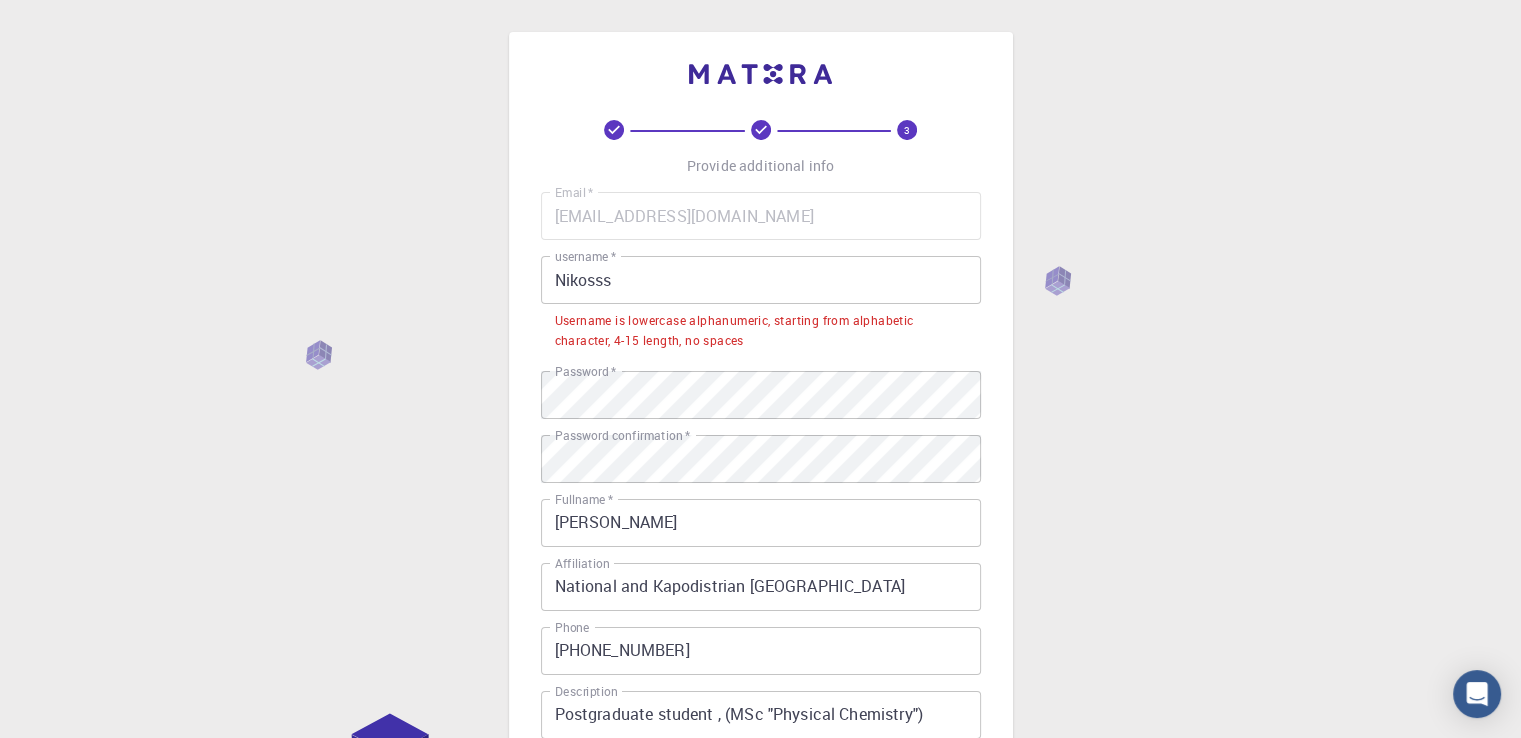 scroll, scrollTop: 14, scrollLeft: 0, axis: vertical 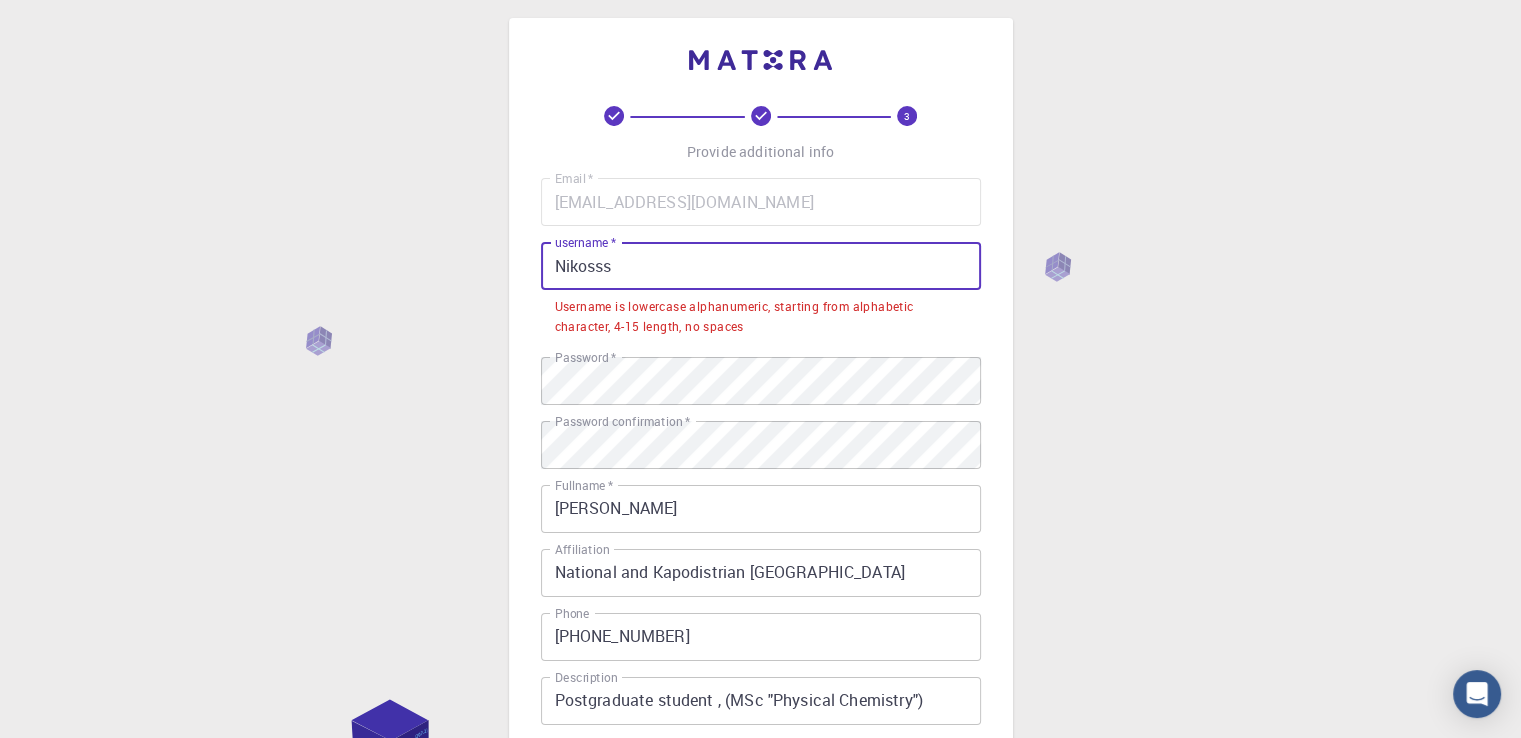 click on "Nikosss" at bounding box center (761, 266) 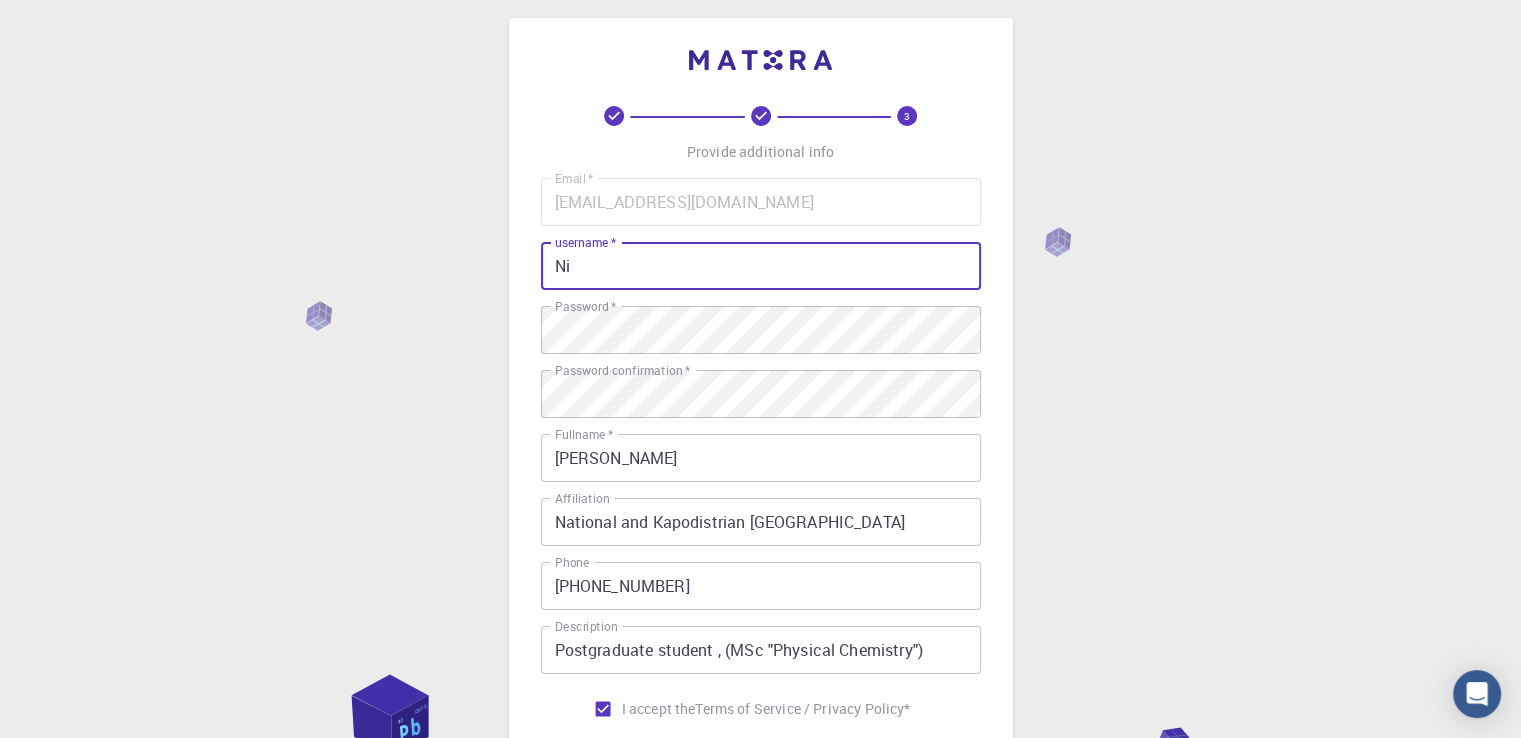 type on "N" 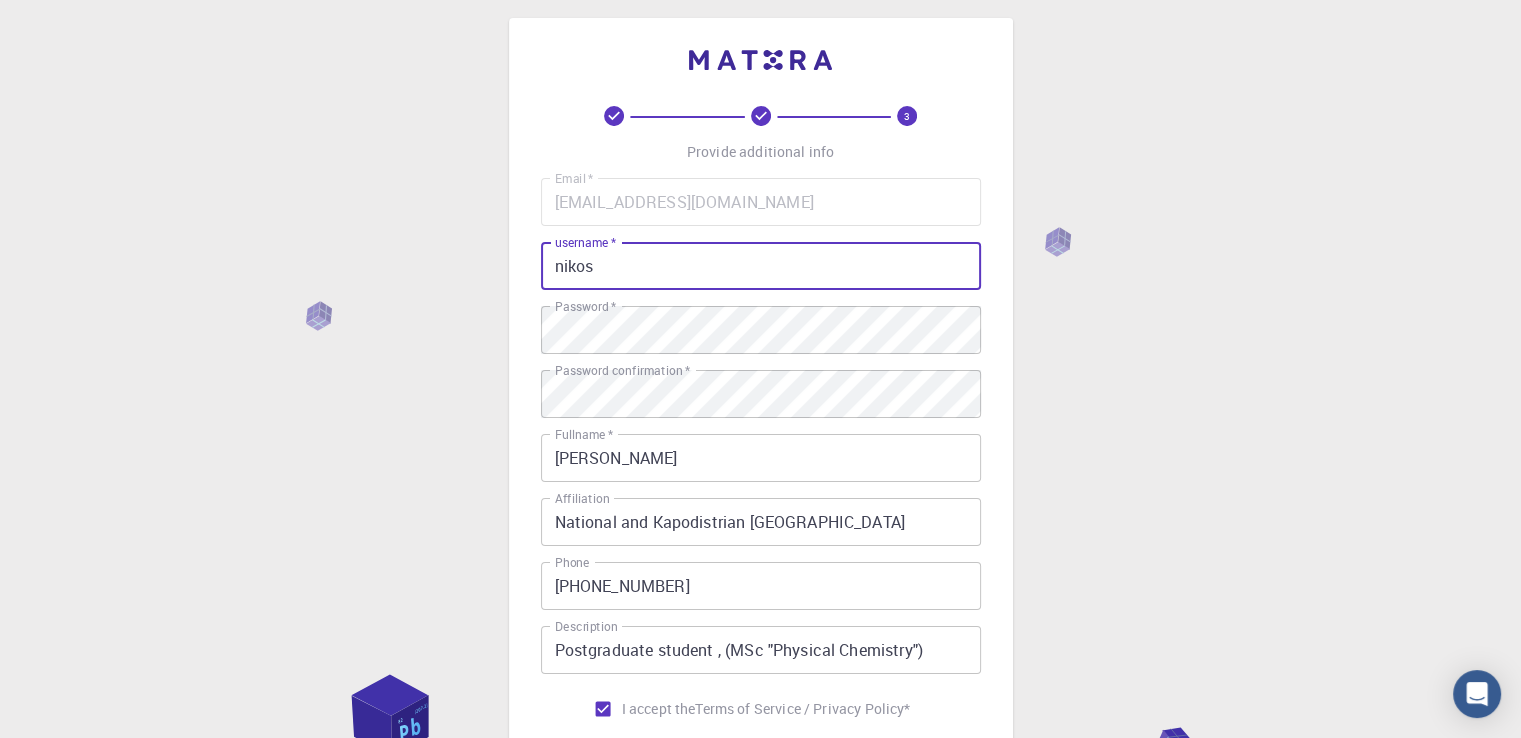 click on "REGISTER" at bounding box center [761, 764] 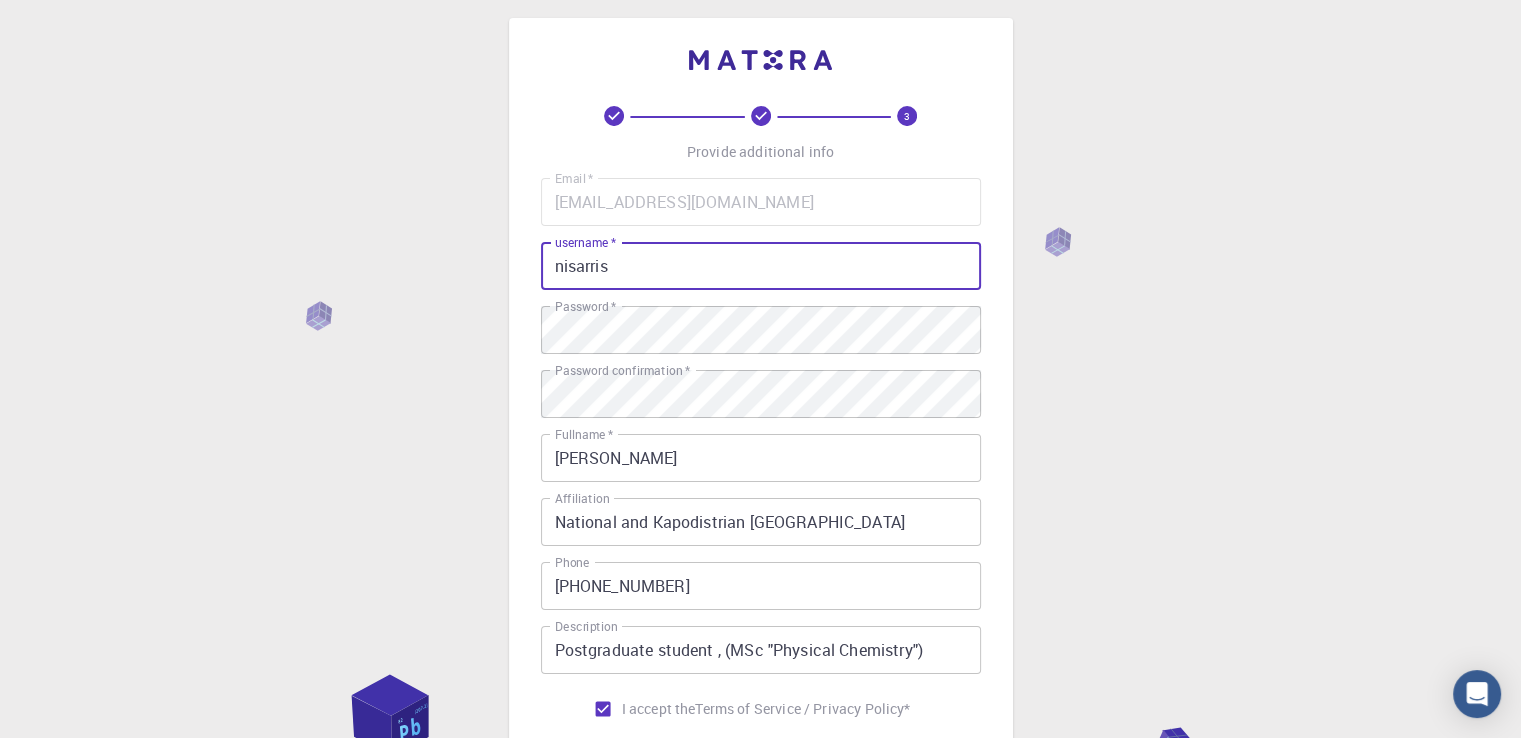 scroll, scrollTop: 280, scrollLeft: 0, axis: vertical 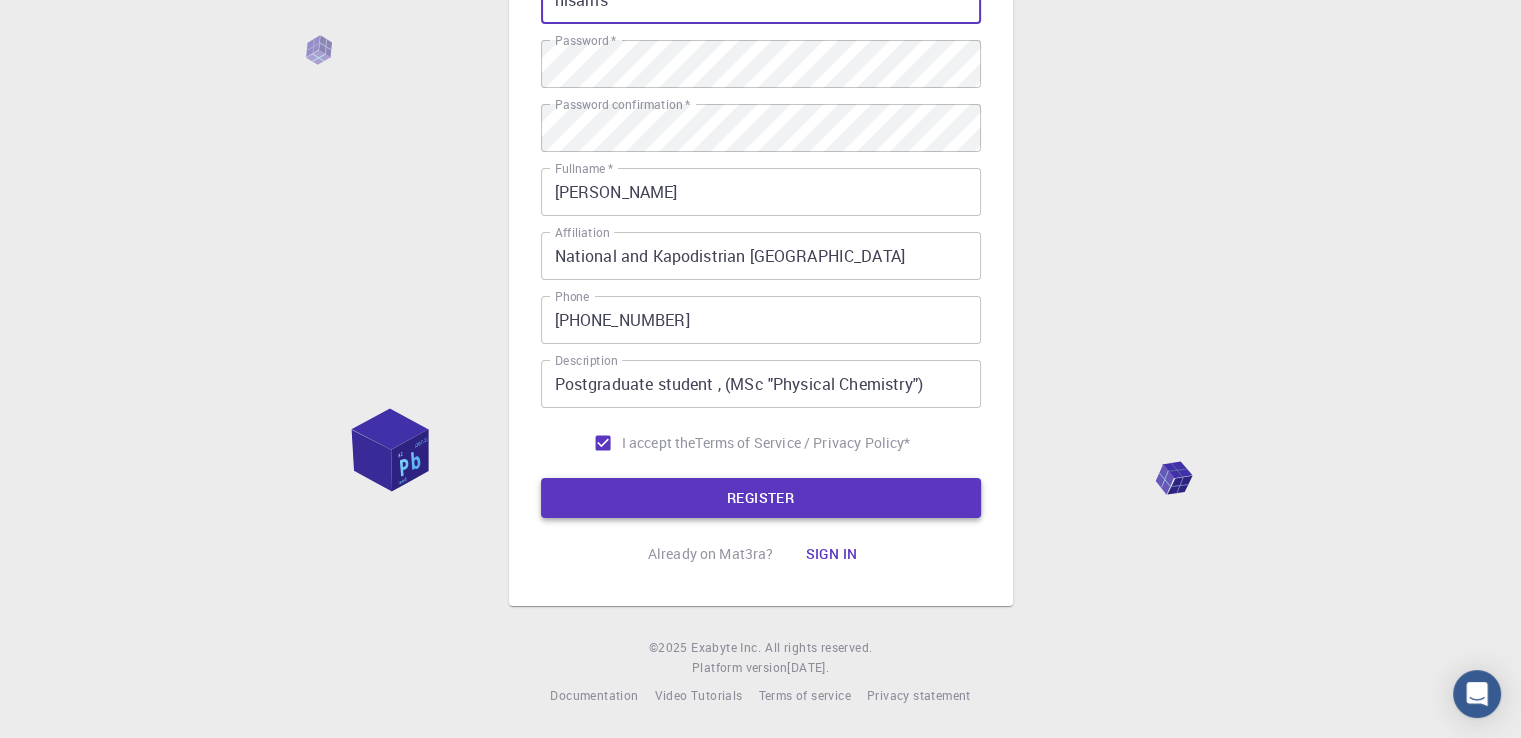 type on "nisarris" 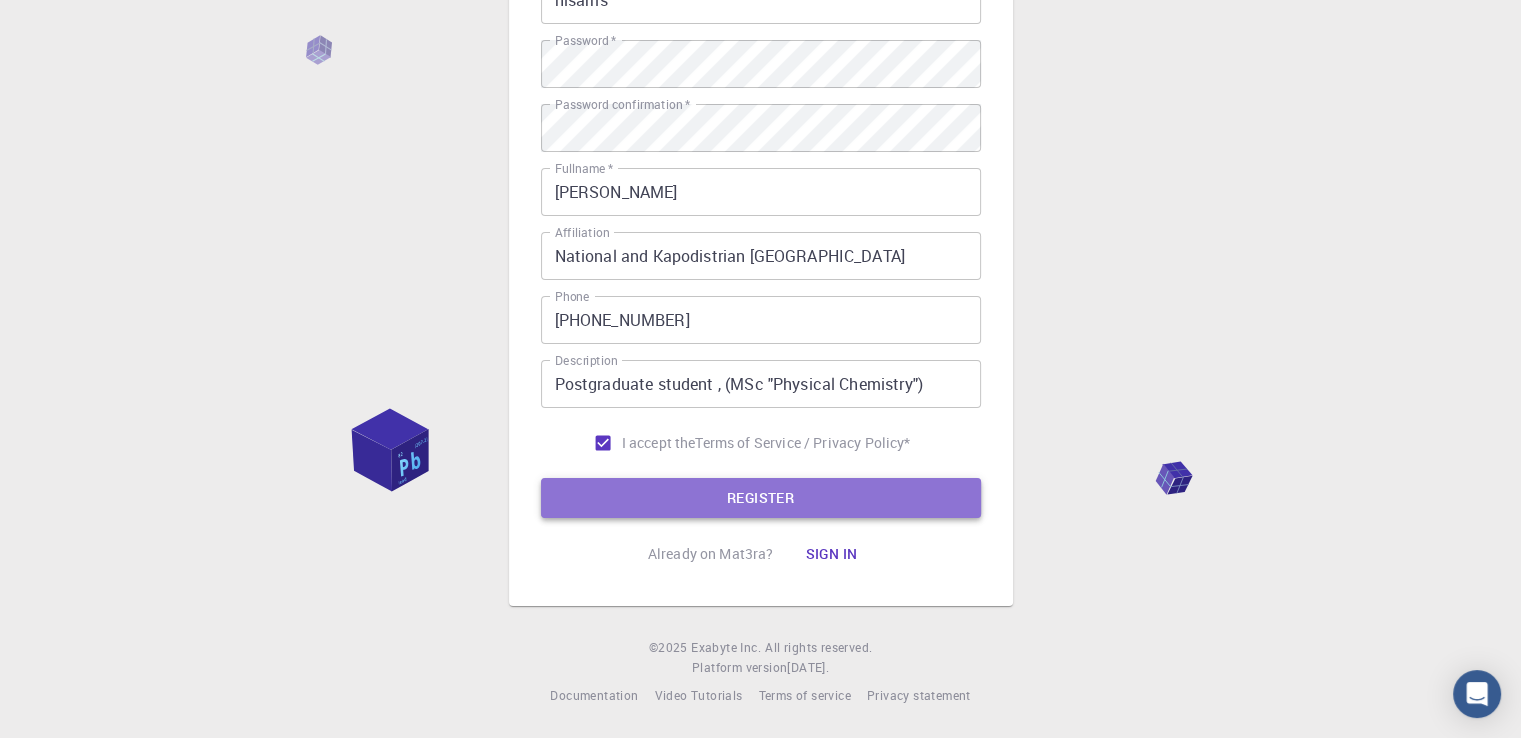 click on "REGISTER" at bounding box center [761, 498] 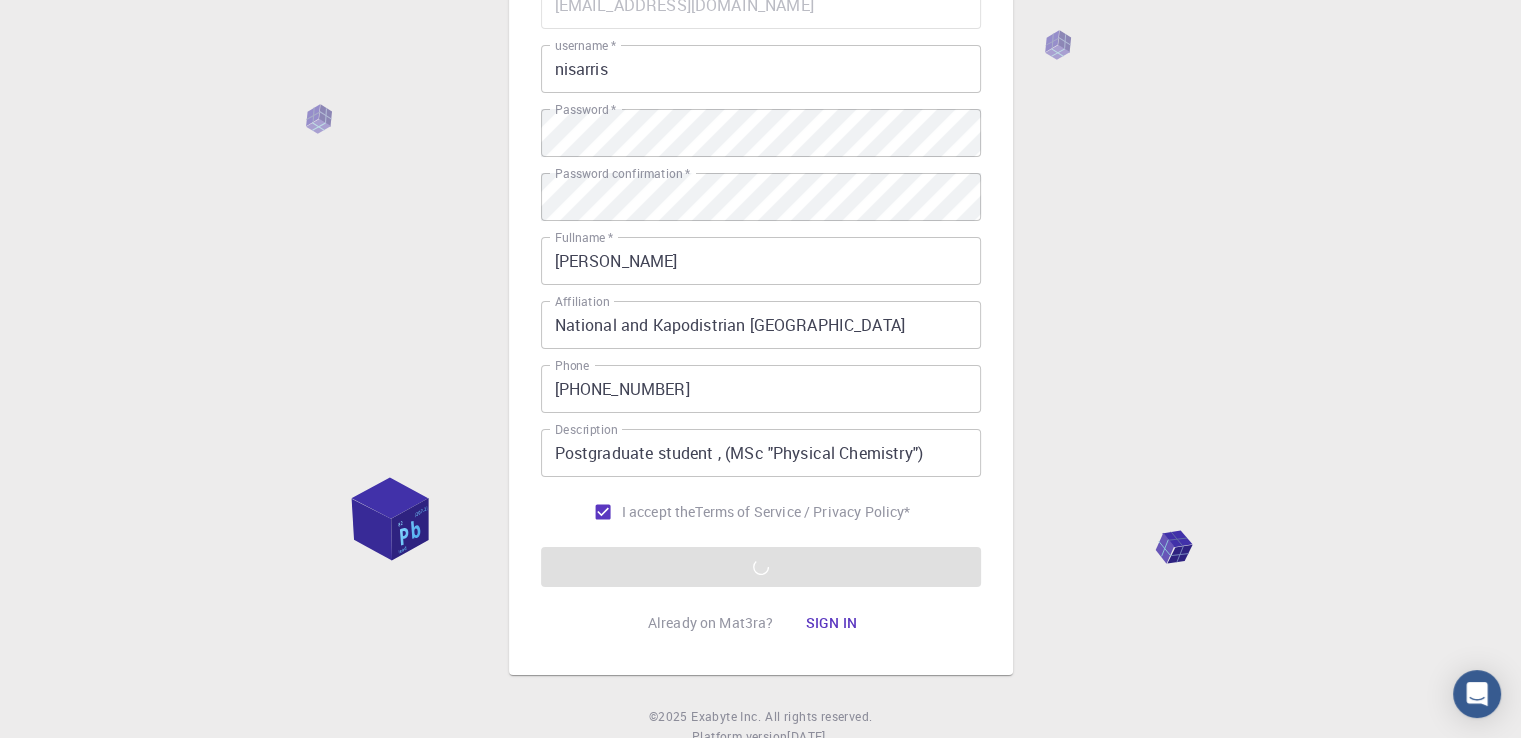 scroll, scrollTop: 280, scrollLeft: 0, axis: vertical 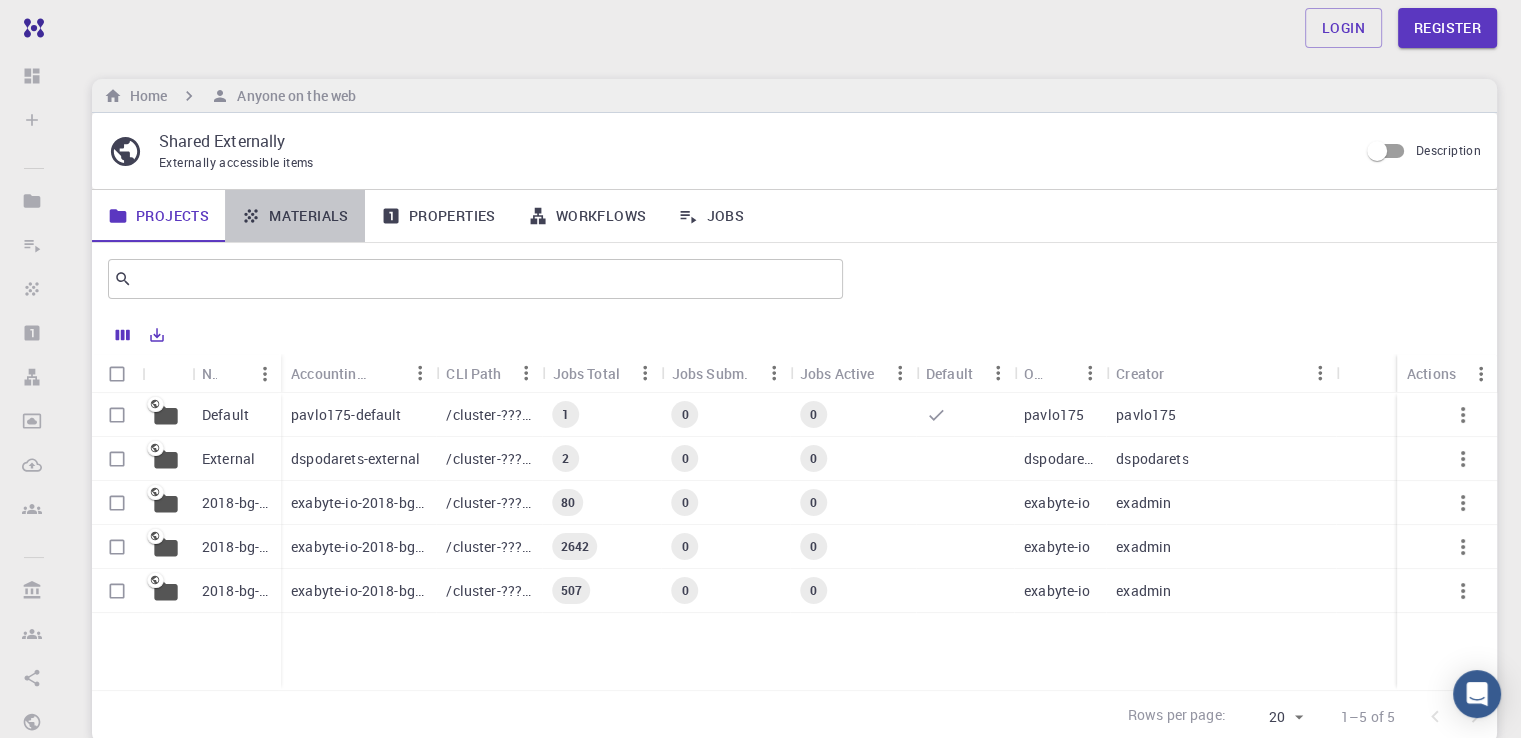 click on "Materials" at bounding box center (295, 216) 